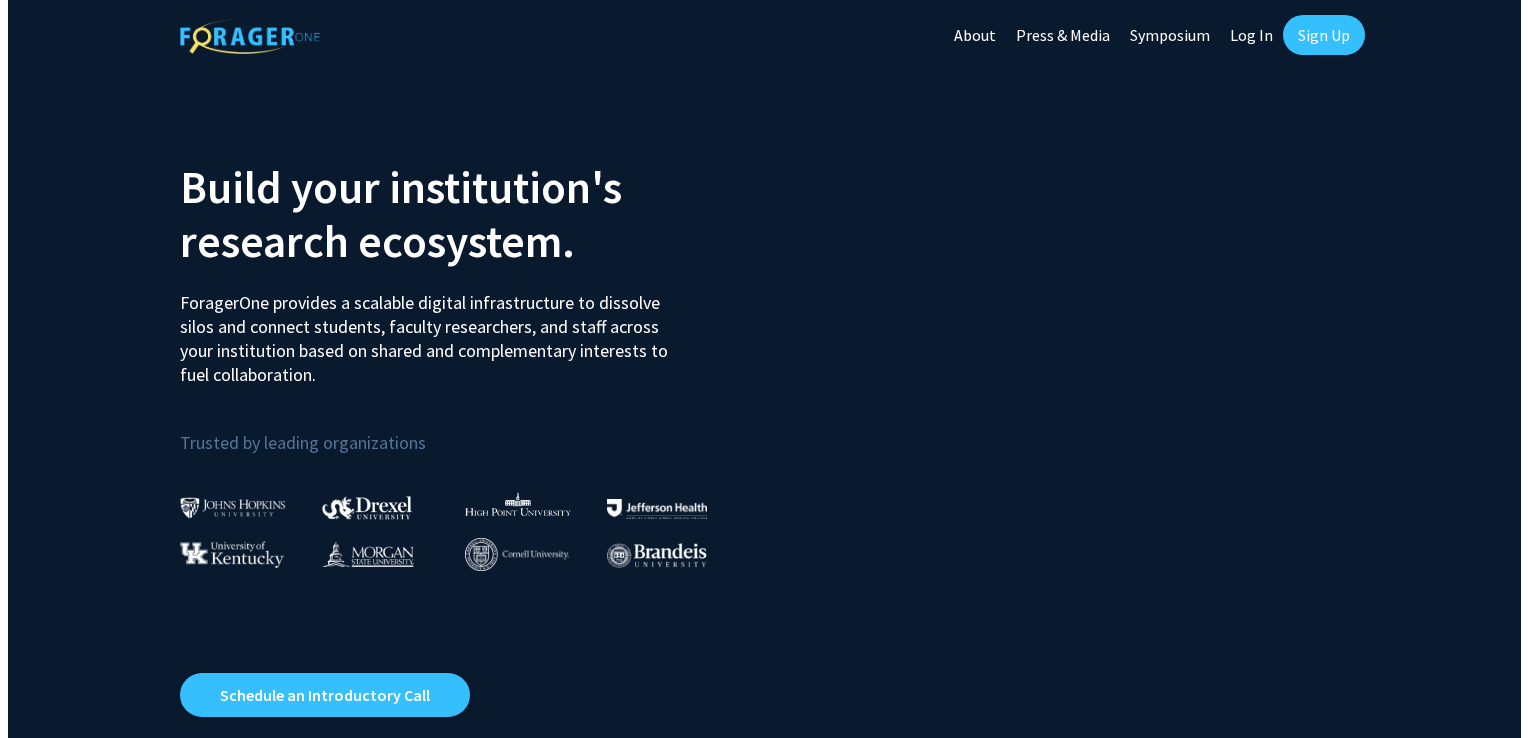 scroll, scrollTop: 0, scrollLeft: 0, axis: both 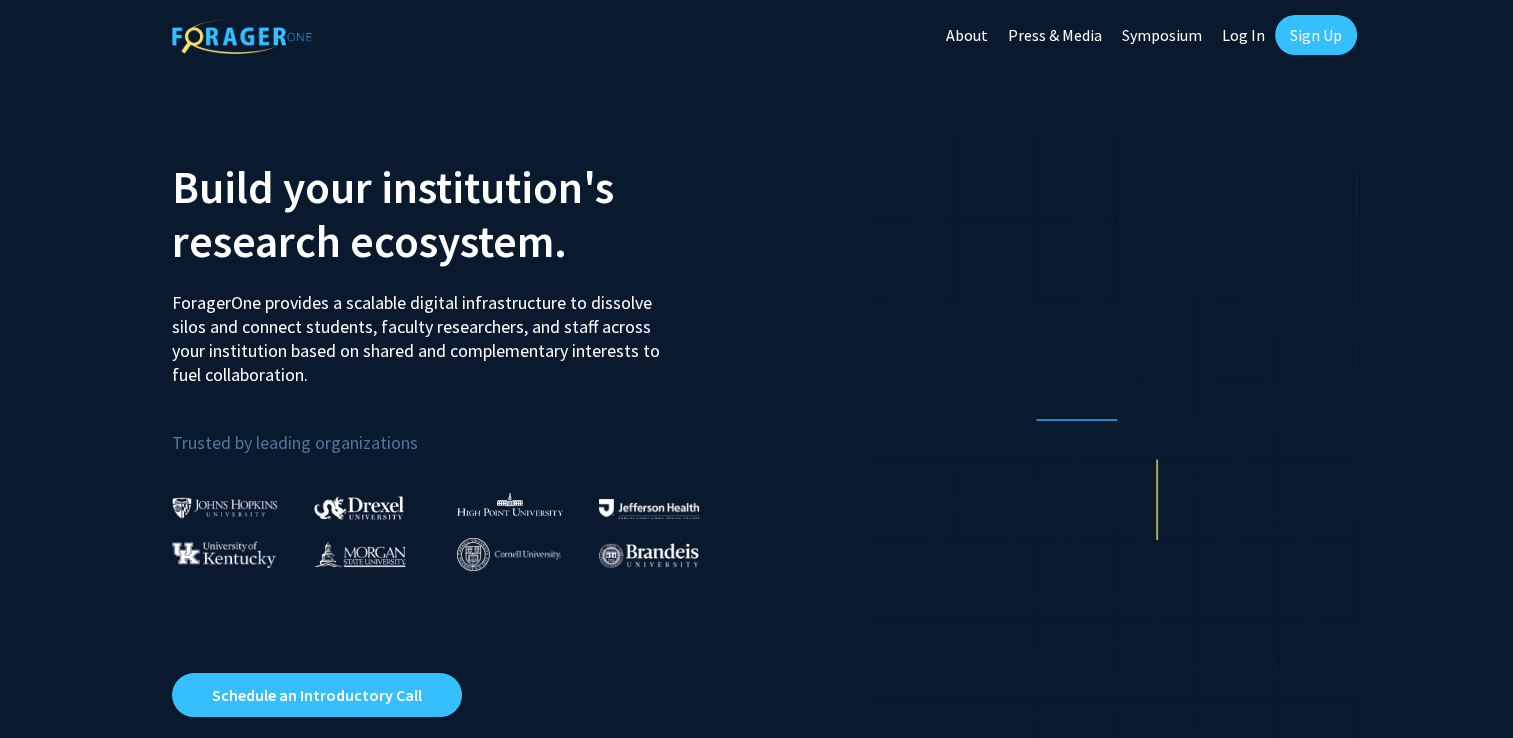click on "Sign Up" 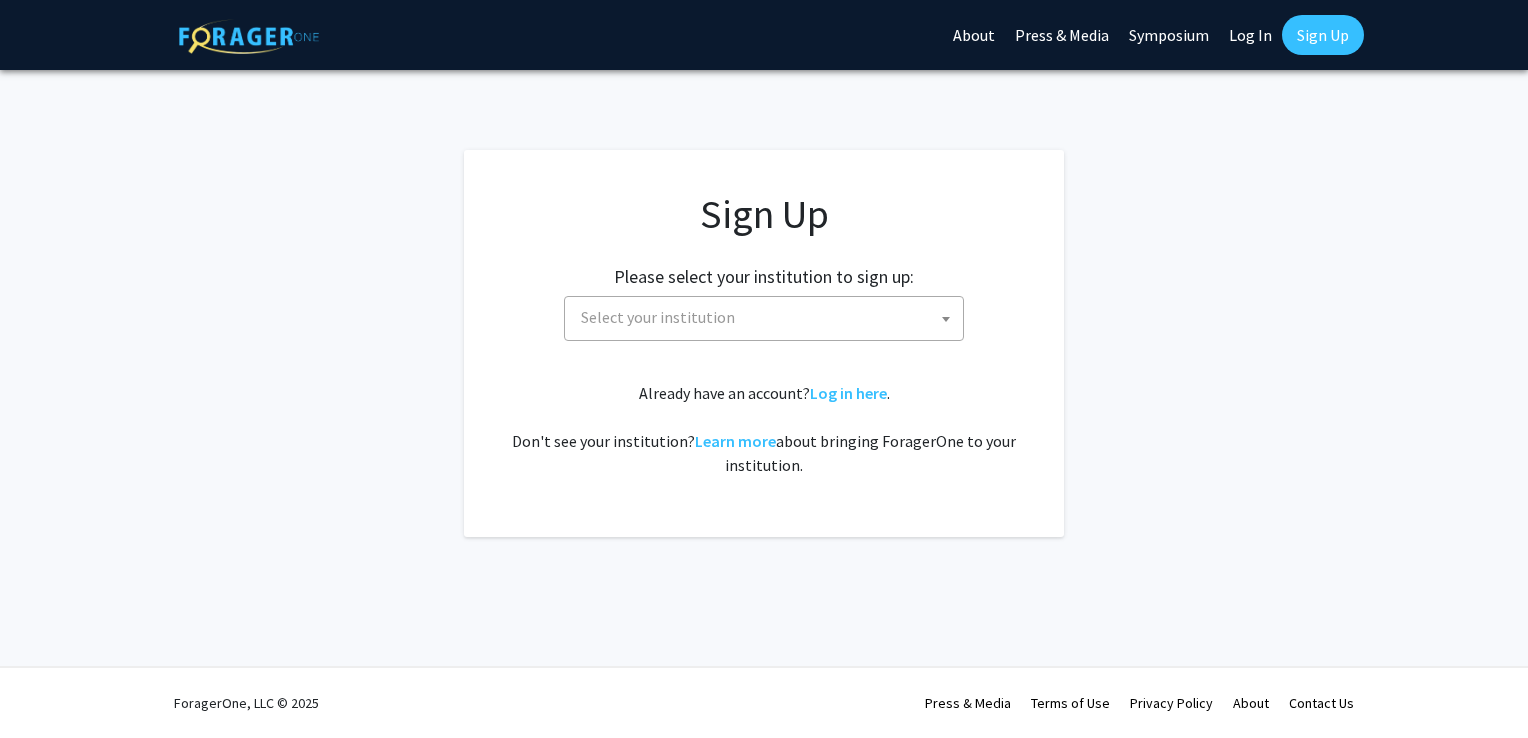 click on "Select your institution" at bounding box center [768, 317] 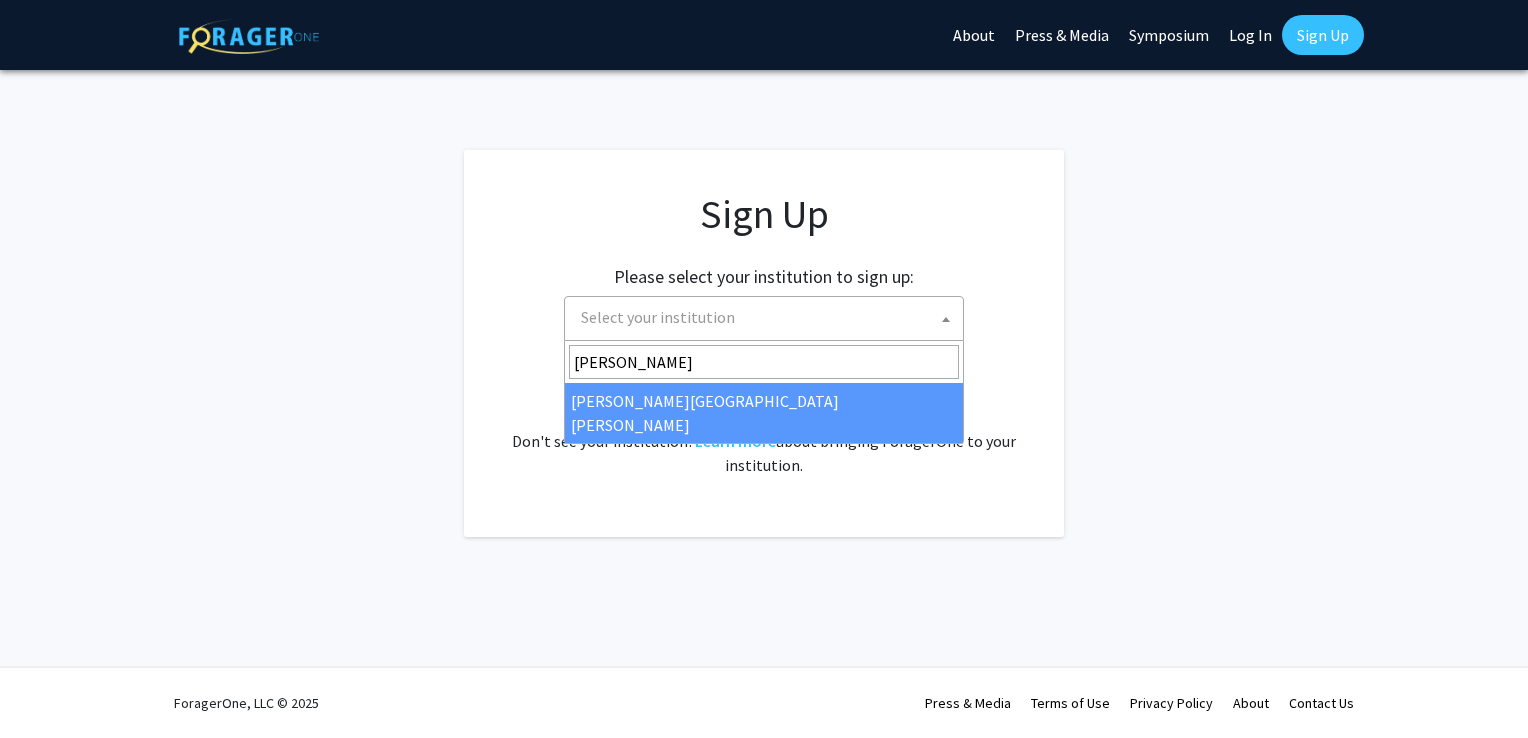 type on "john" 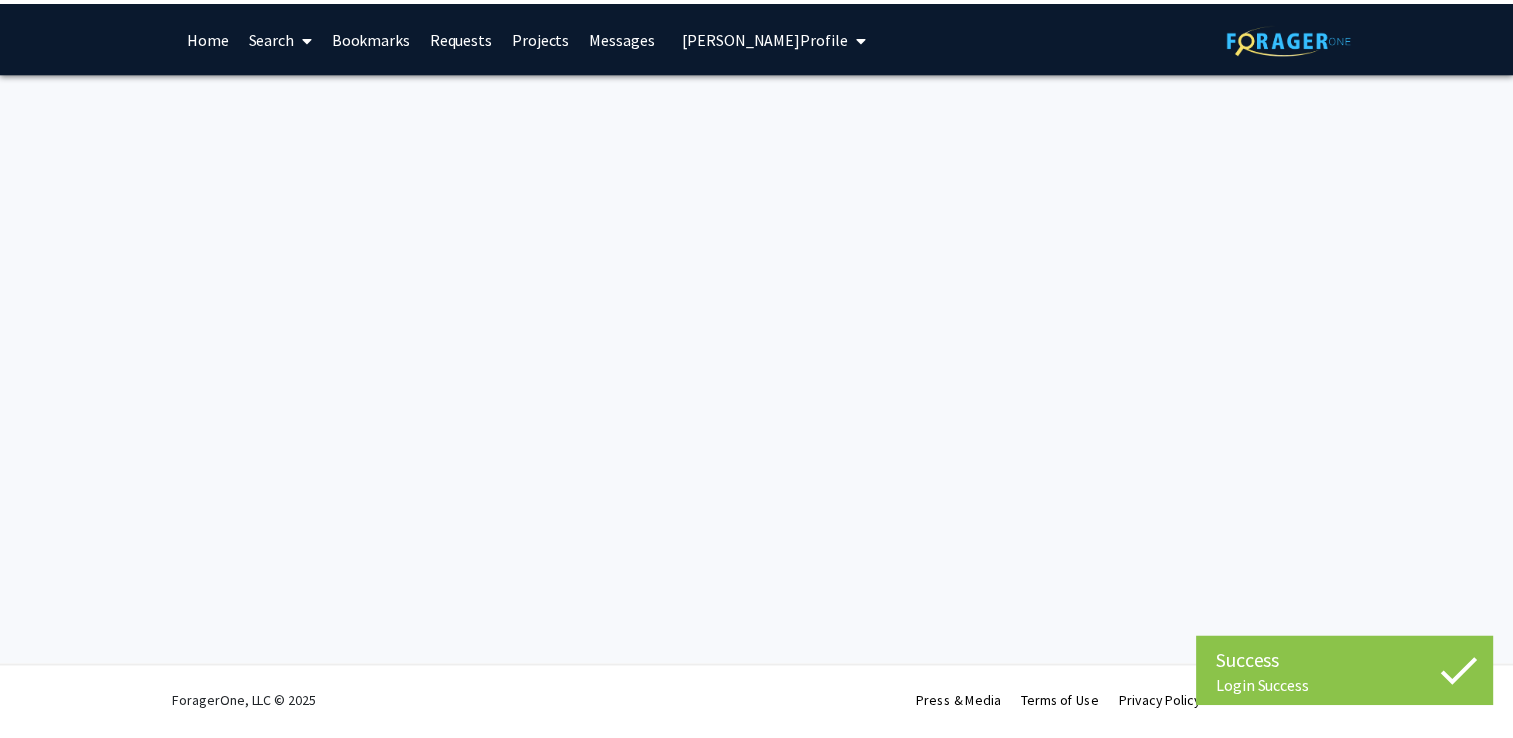scroll, scrollTop: 0, scrollLeft: 0, axis: both 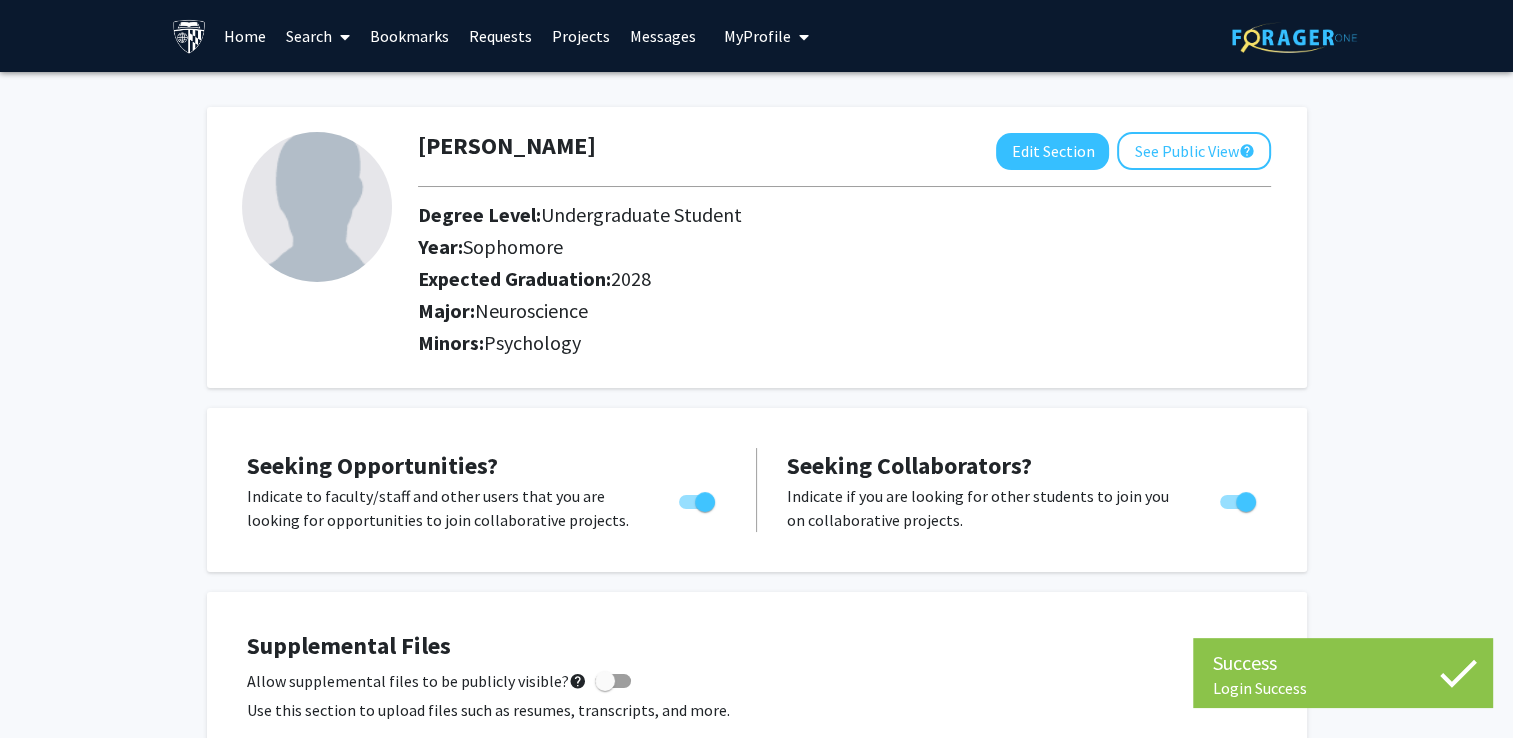 click at bounding box center [341, 37] 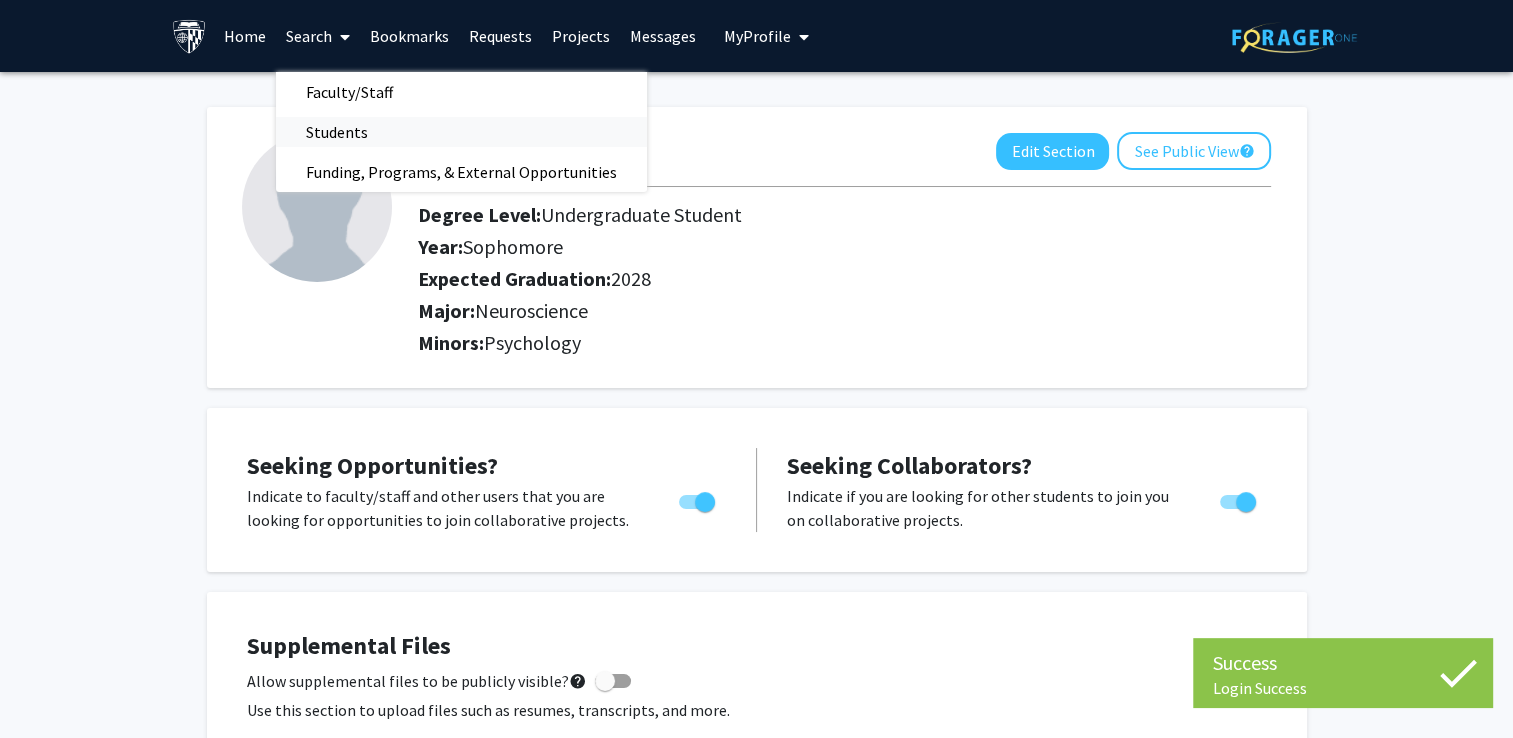 click on "Students" at bounding box center [337, 132] 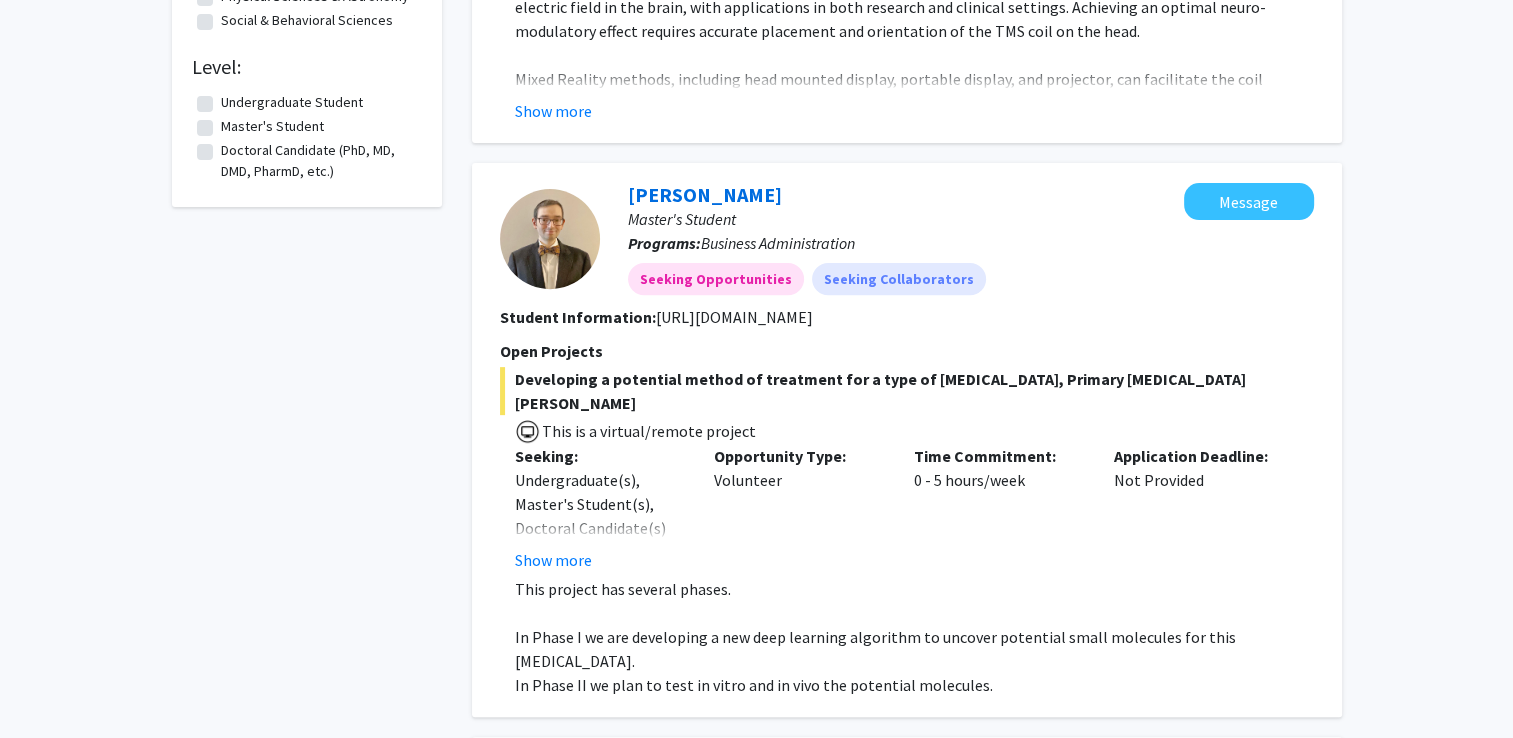 scroll, scrollTop: 700, scrollLeft: 0, axis: vertical 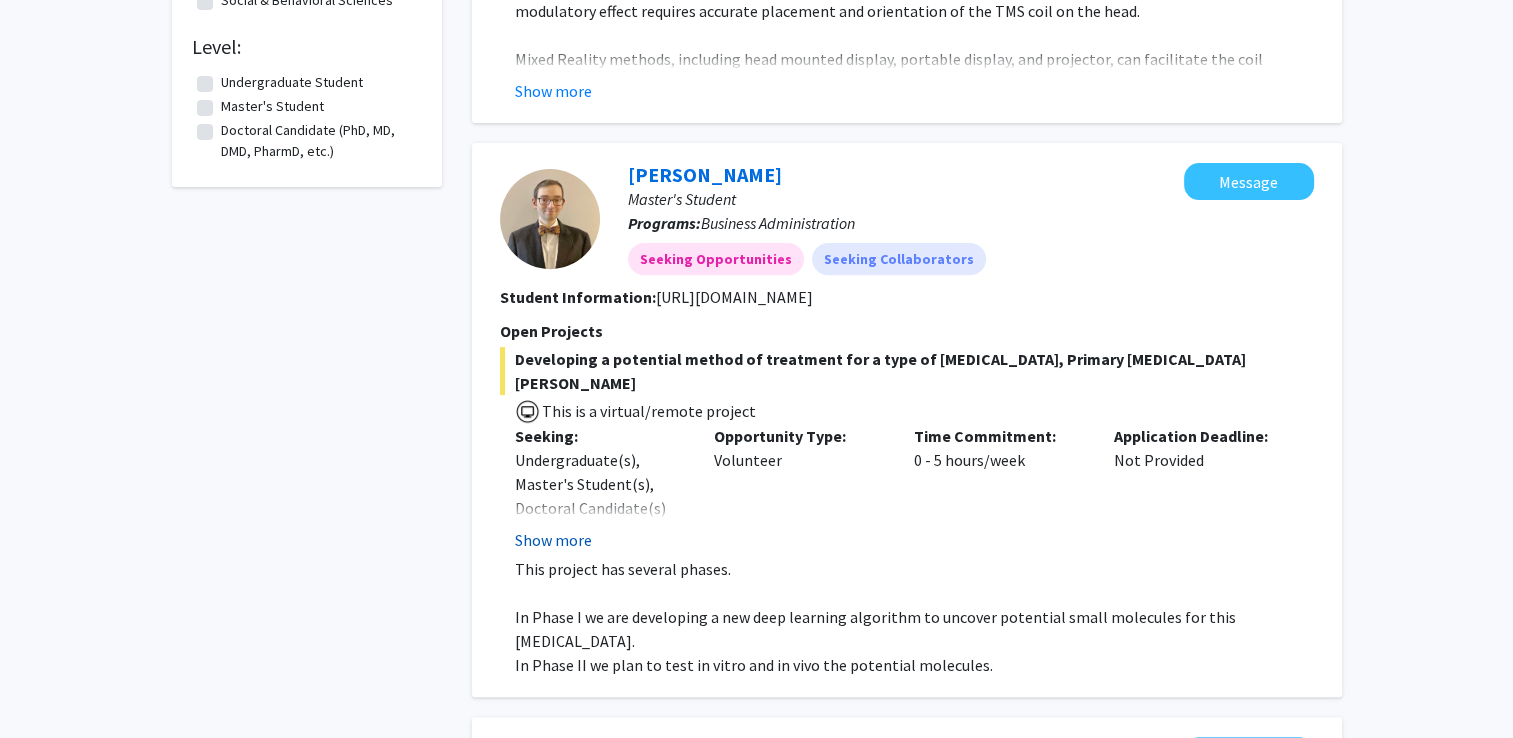 click on "Show more" 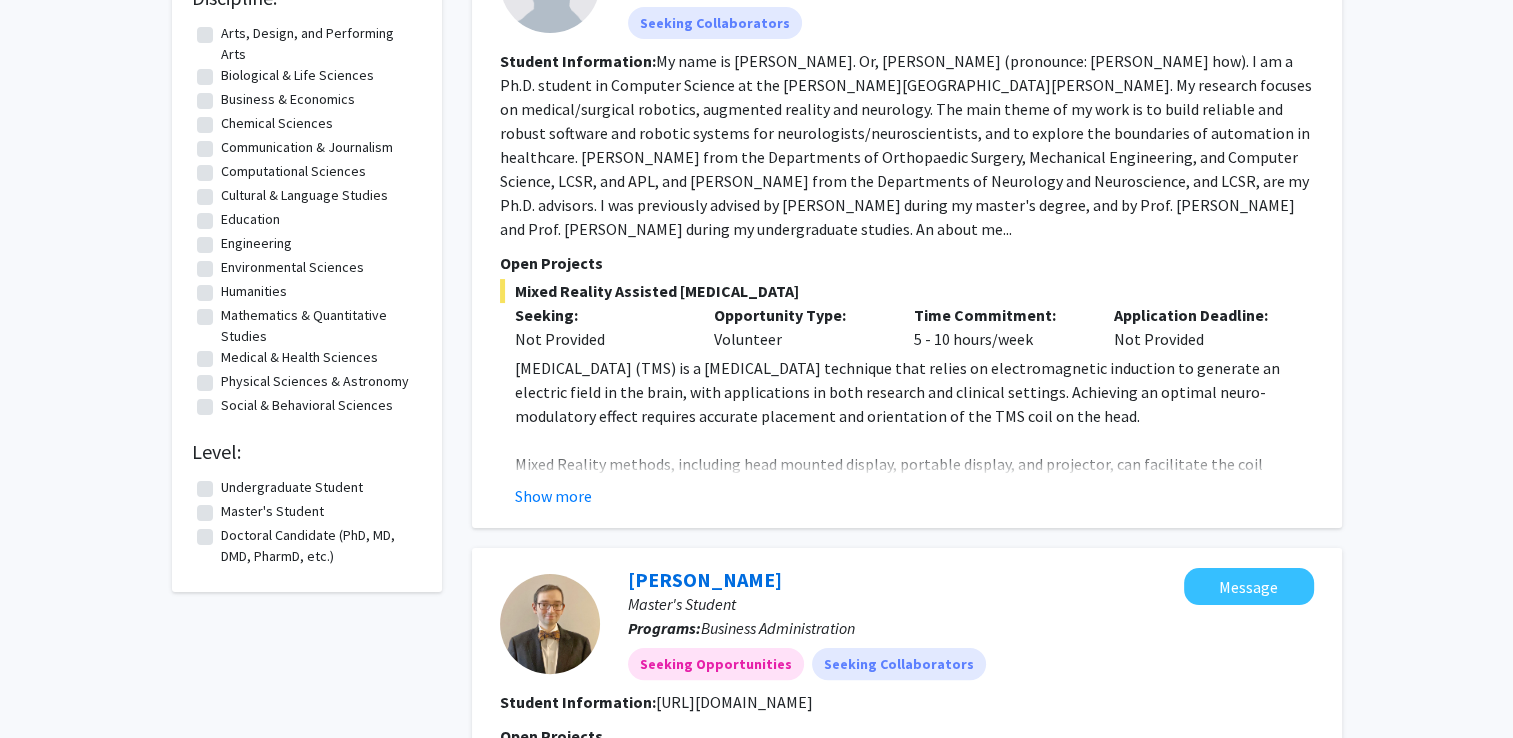 scroll, scrollTop: 400, scrollLeft: 0, axis: vertical 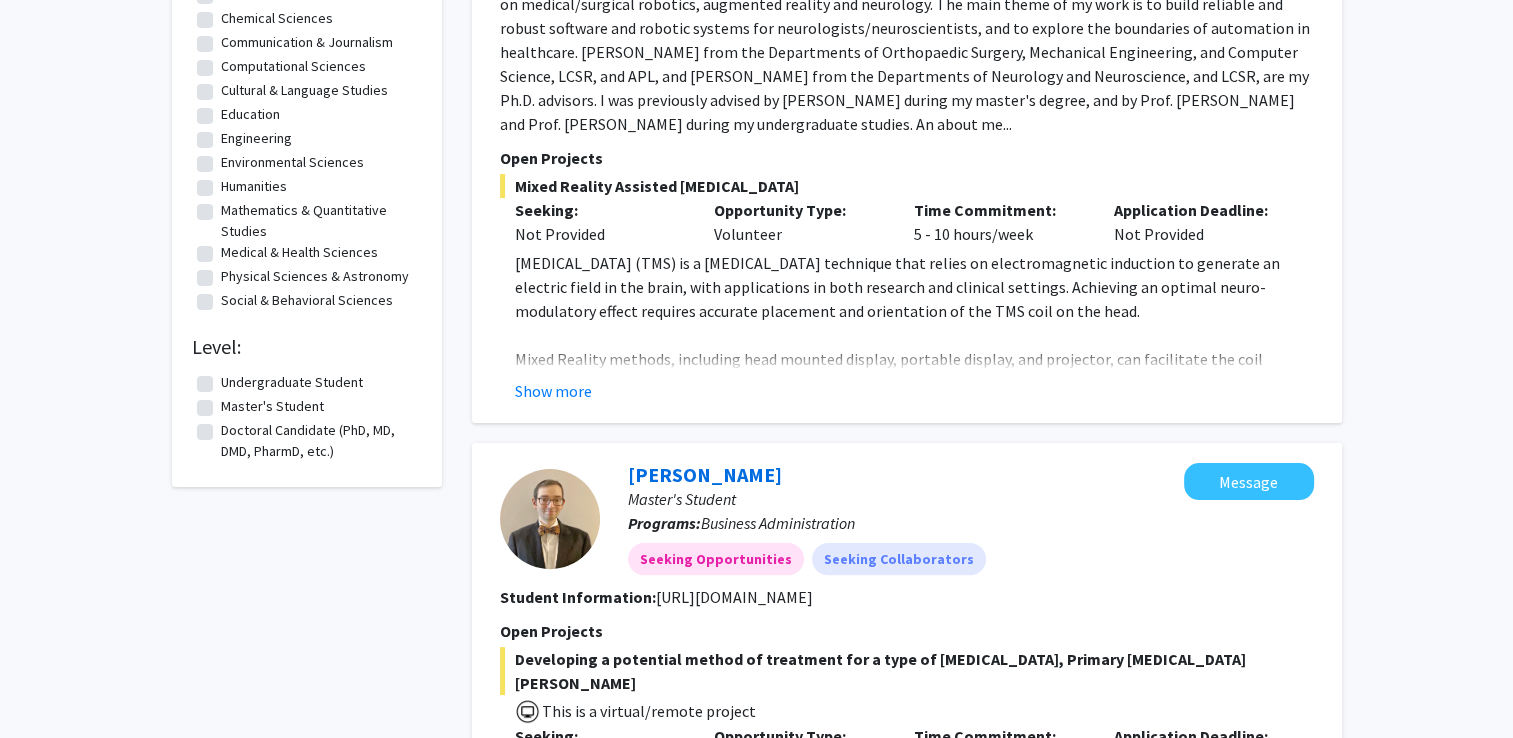 click on "Undergraduate Student" 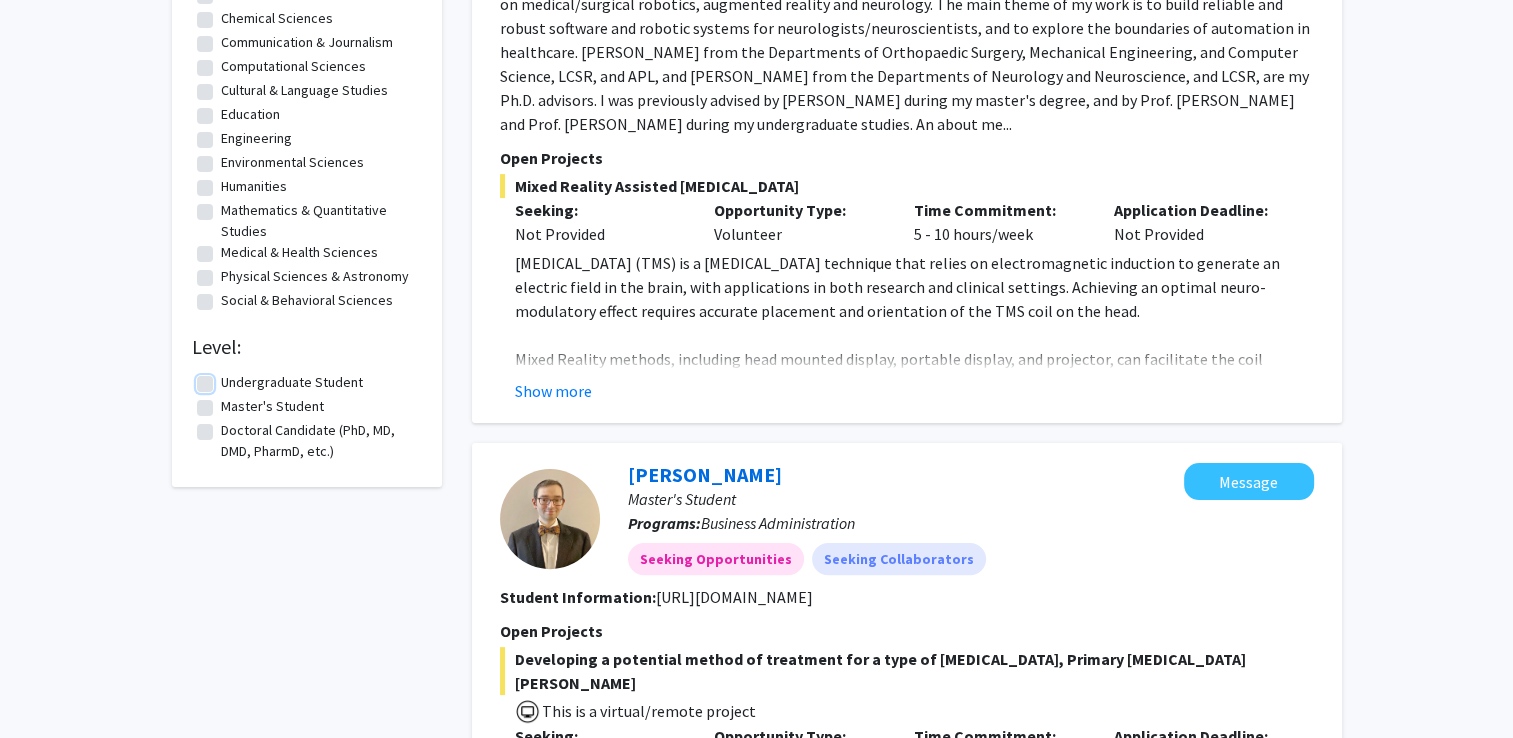 click on "Undergraduate Student" at bounding box center [227, 378] 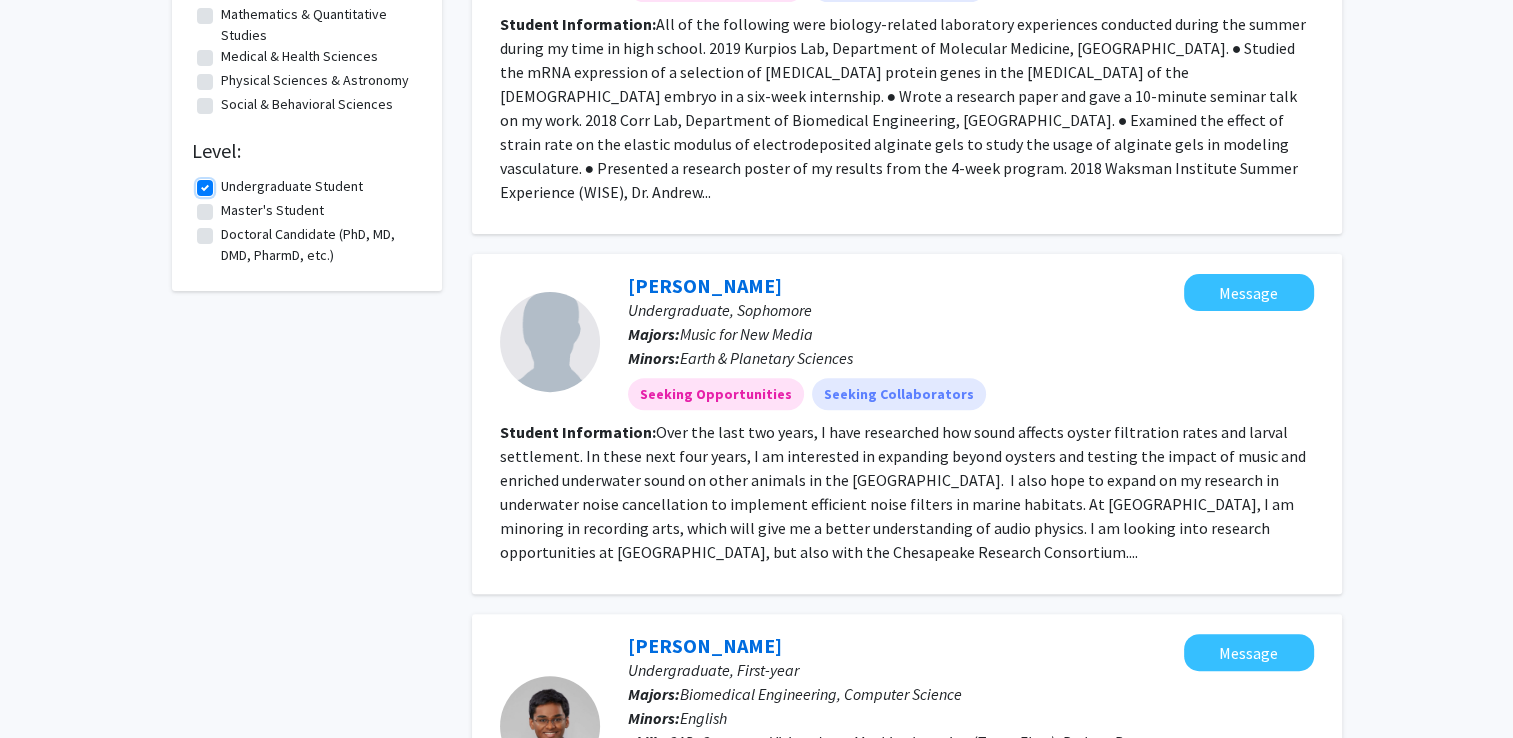 scroll, scrollTop: 600, scrollLeft: 0, axis: vertical 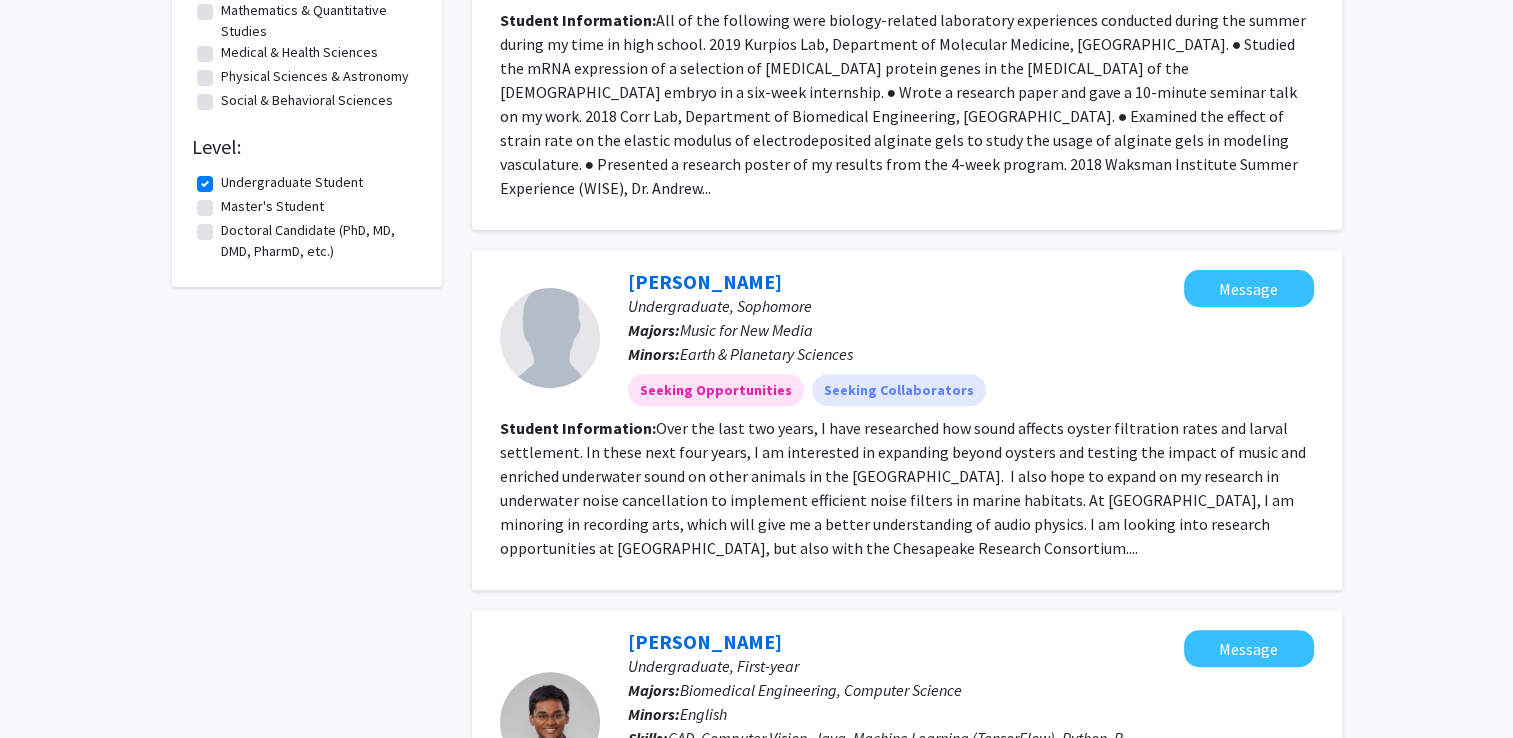 click on "Undergraduate Student" 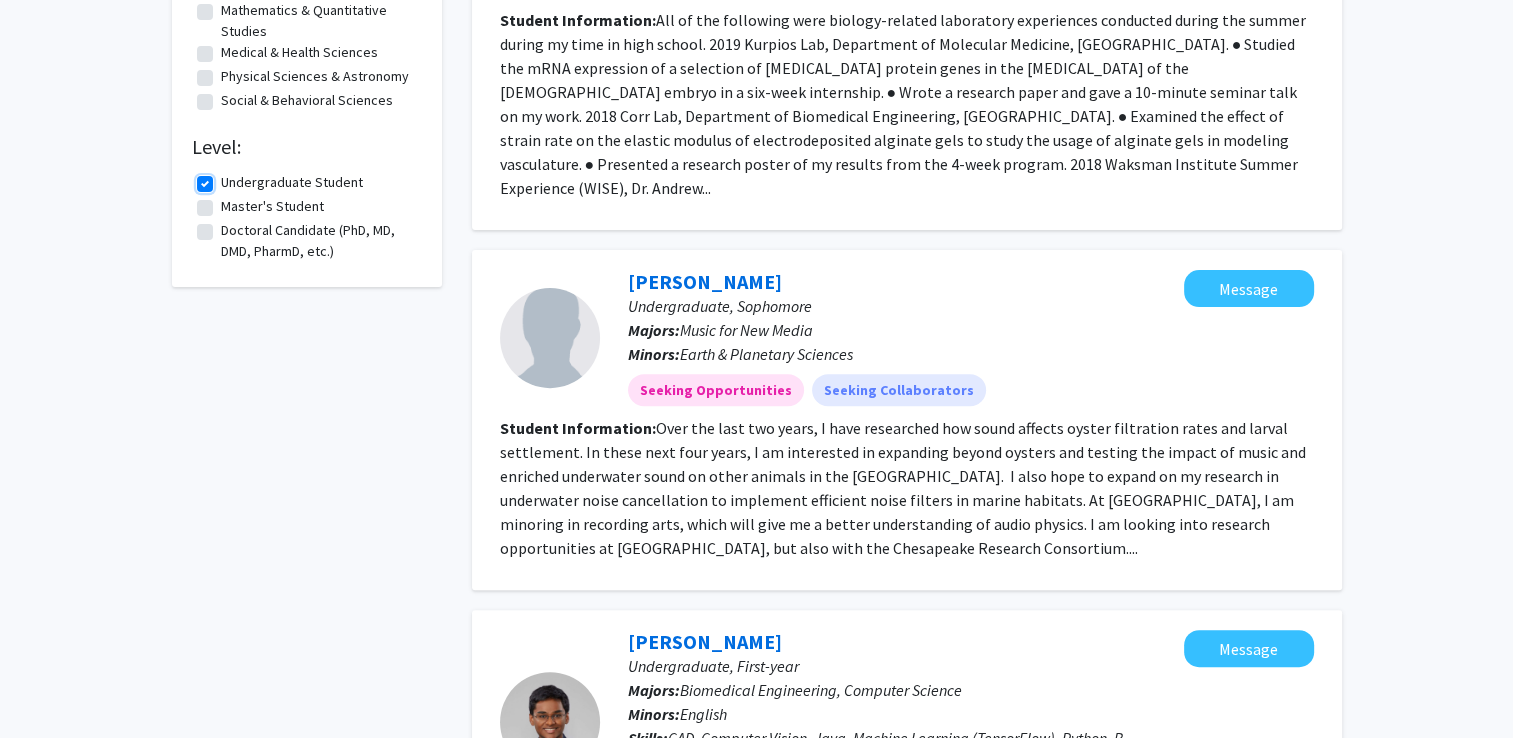 click on "Undergraduate Student" at bounding box center (227, 178) 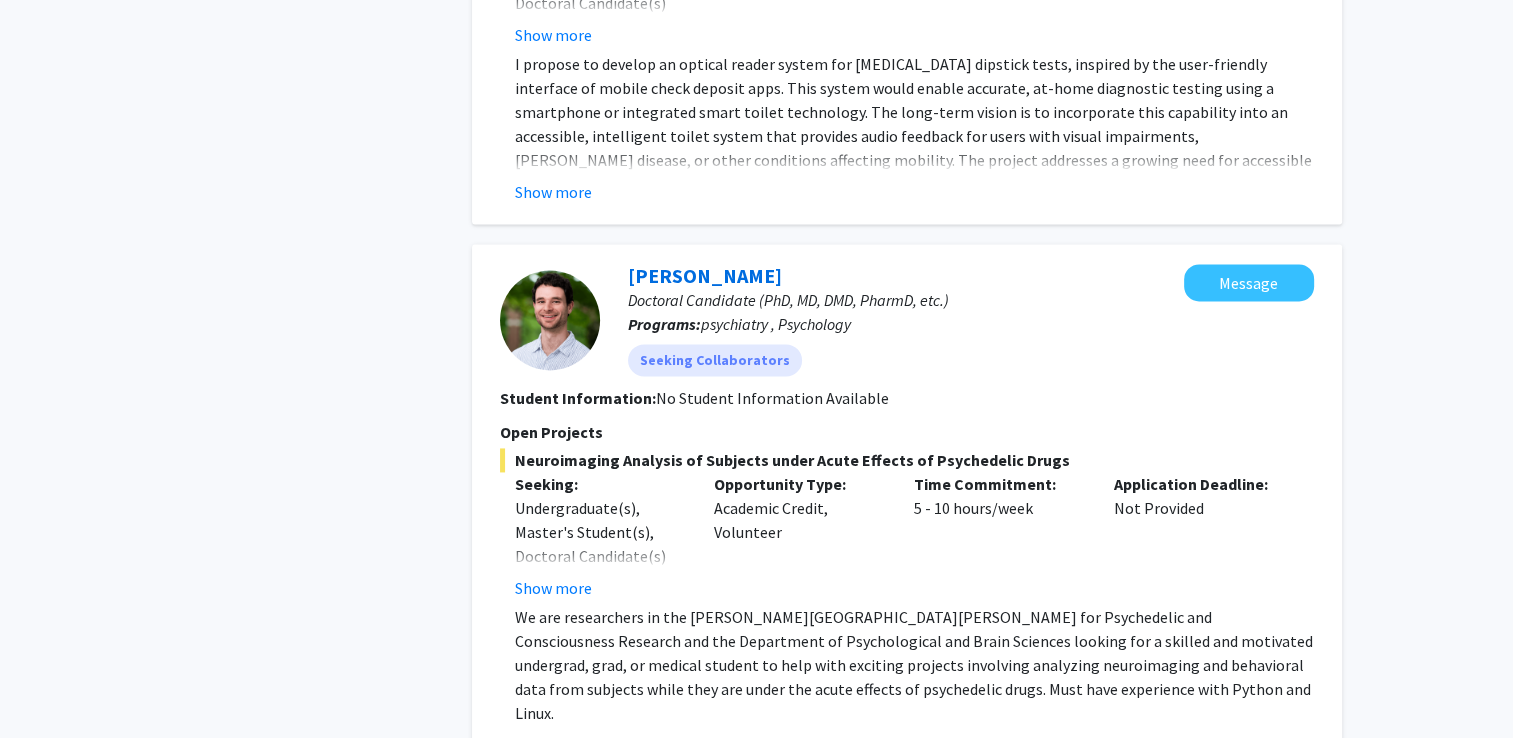 scroll, scrollTop: 2900, scrollLeft: 0, axis: vertical 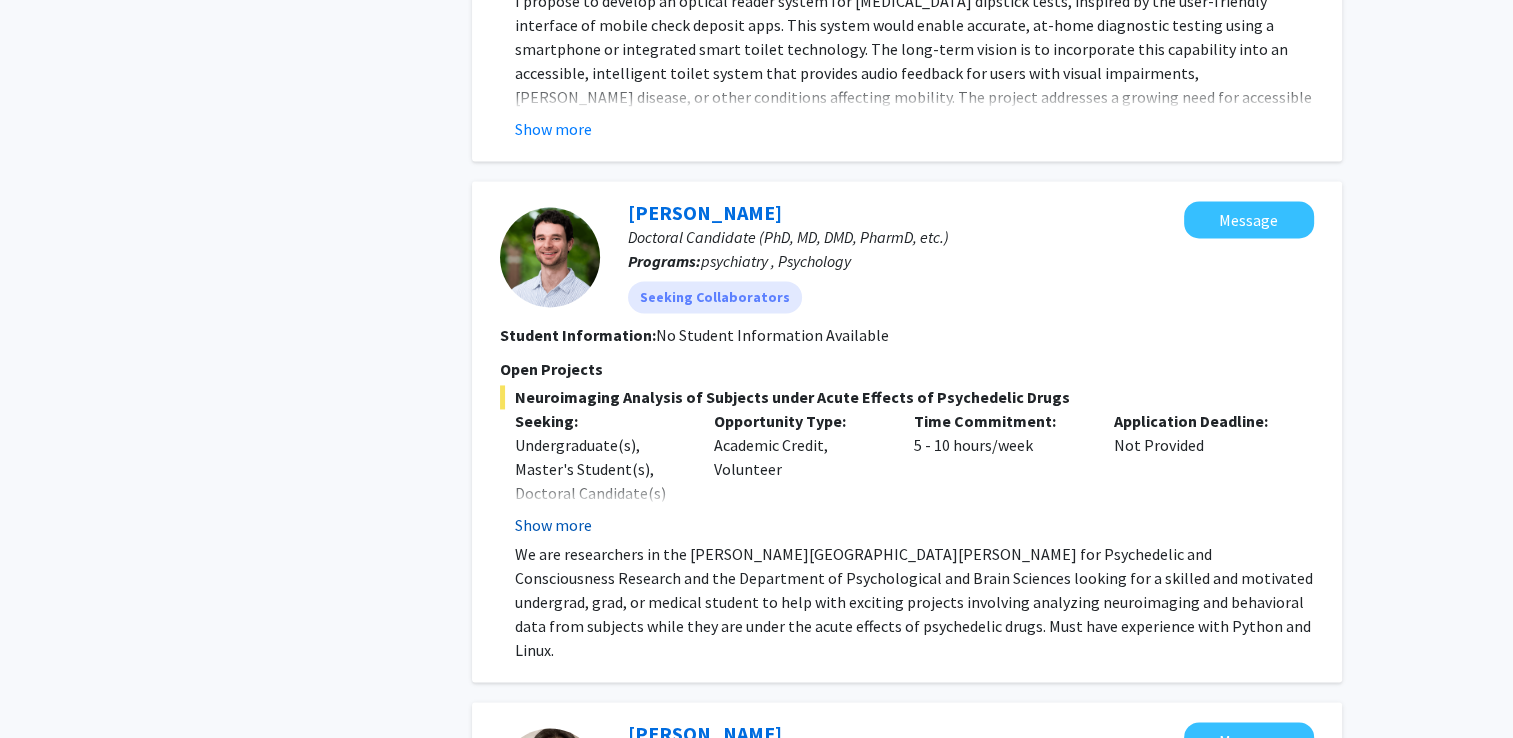 click on "Show more" 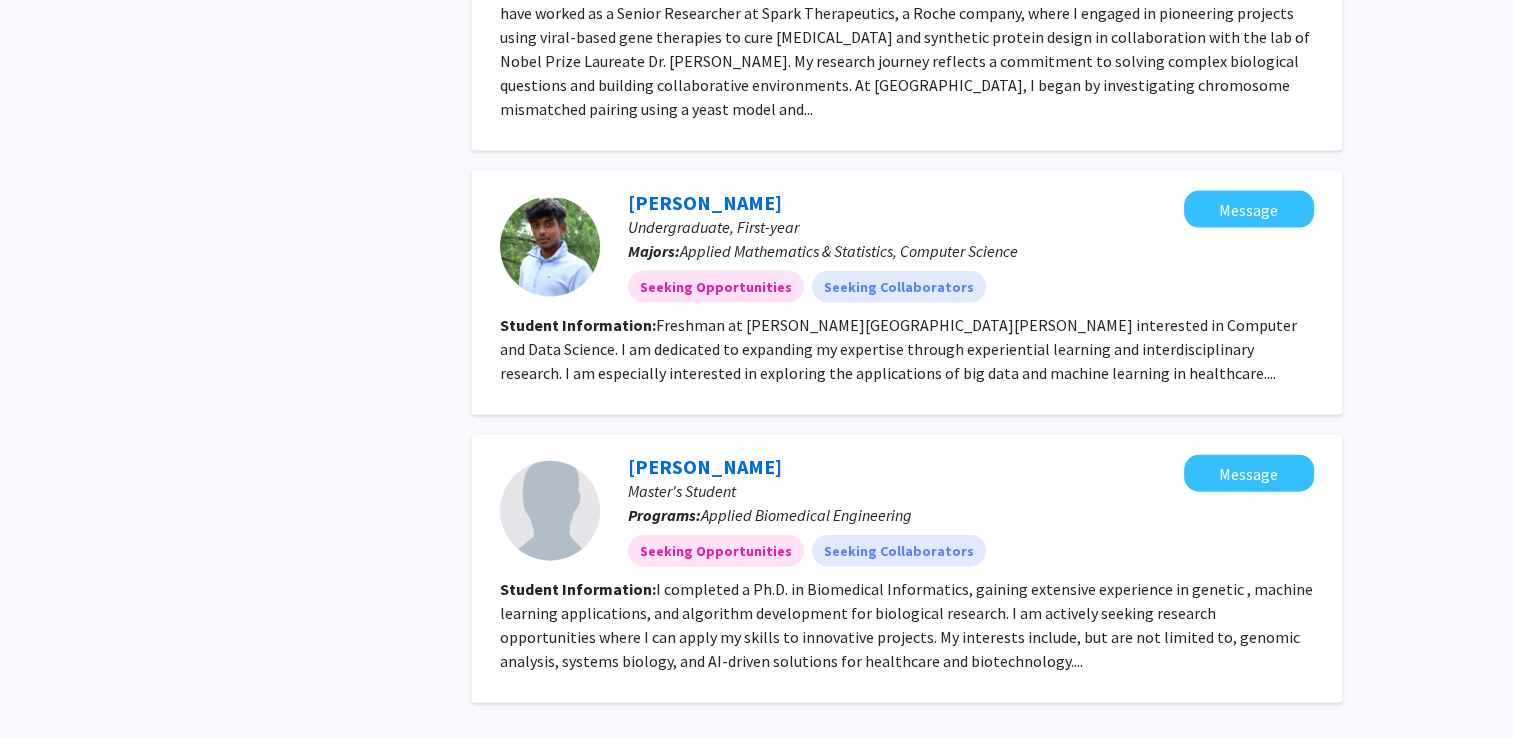 scroll, scrollTop: 4400, scrollLeft: 0, axis: vertical 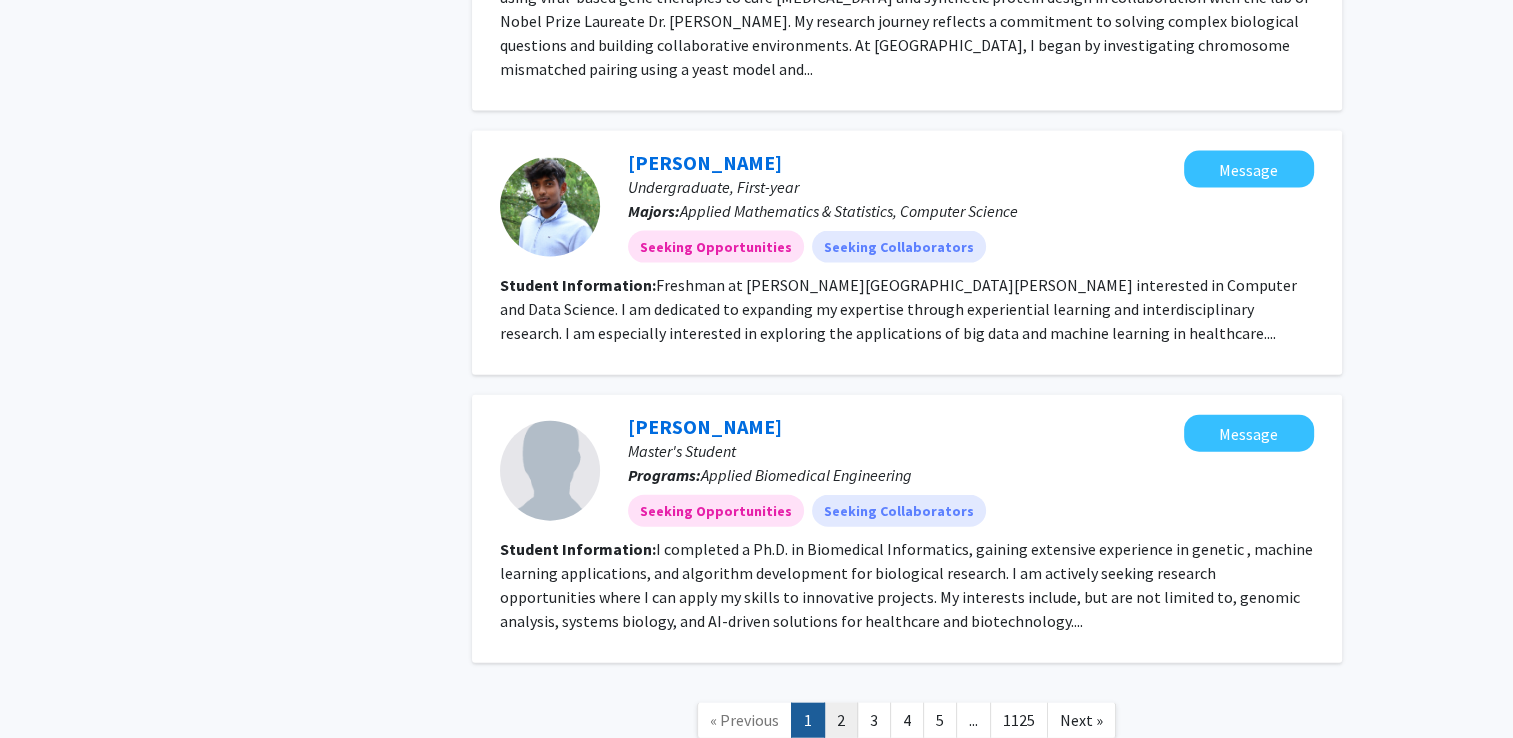 click on "2" 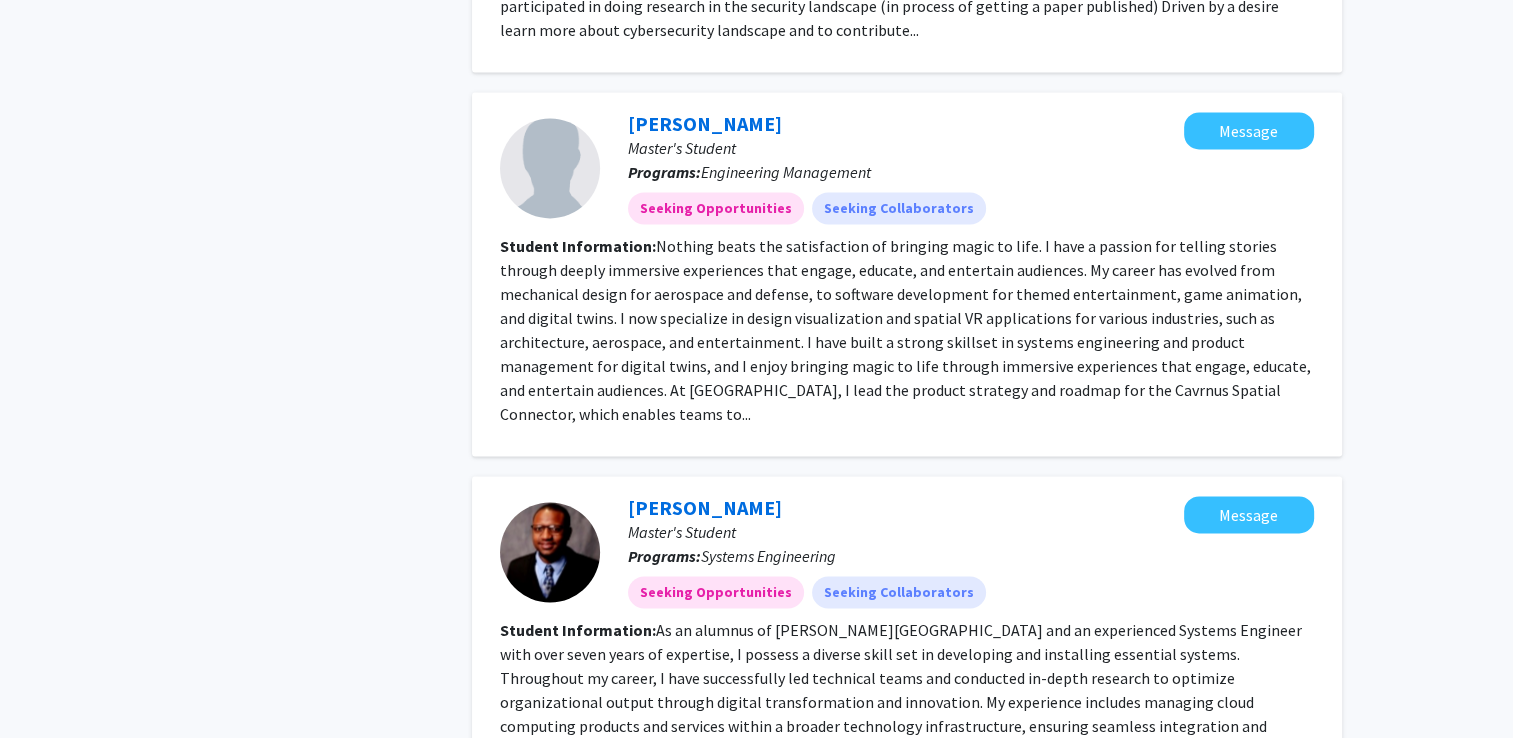 scroll, scrollTop: 3000, scrollLeft: 0, axis: vertical 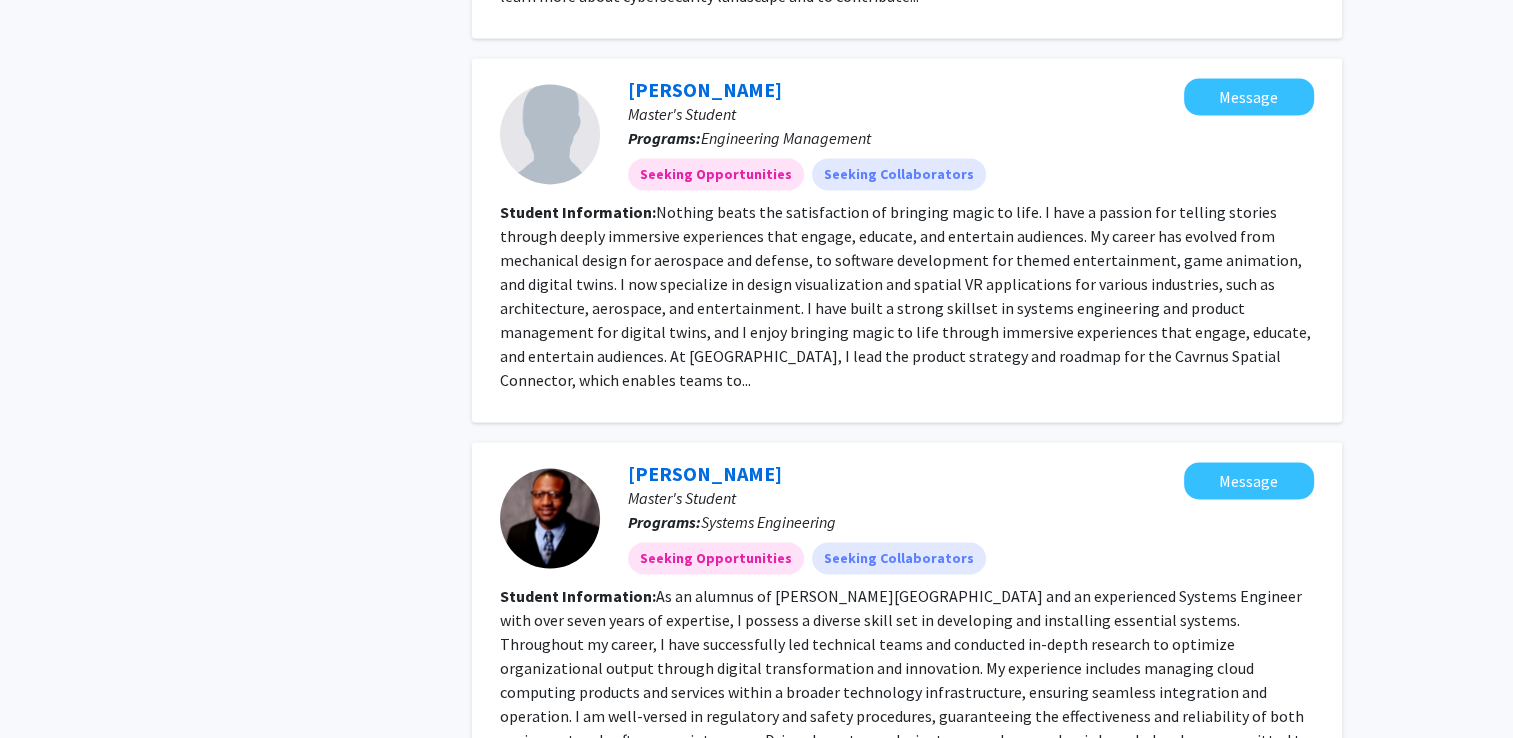 click on "3" 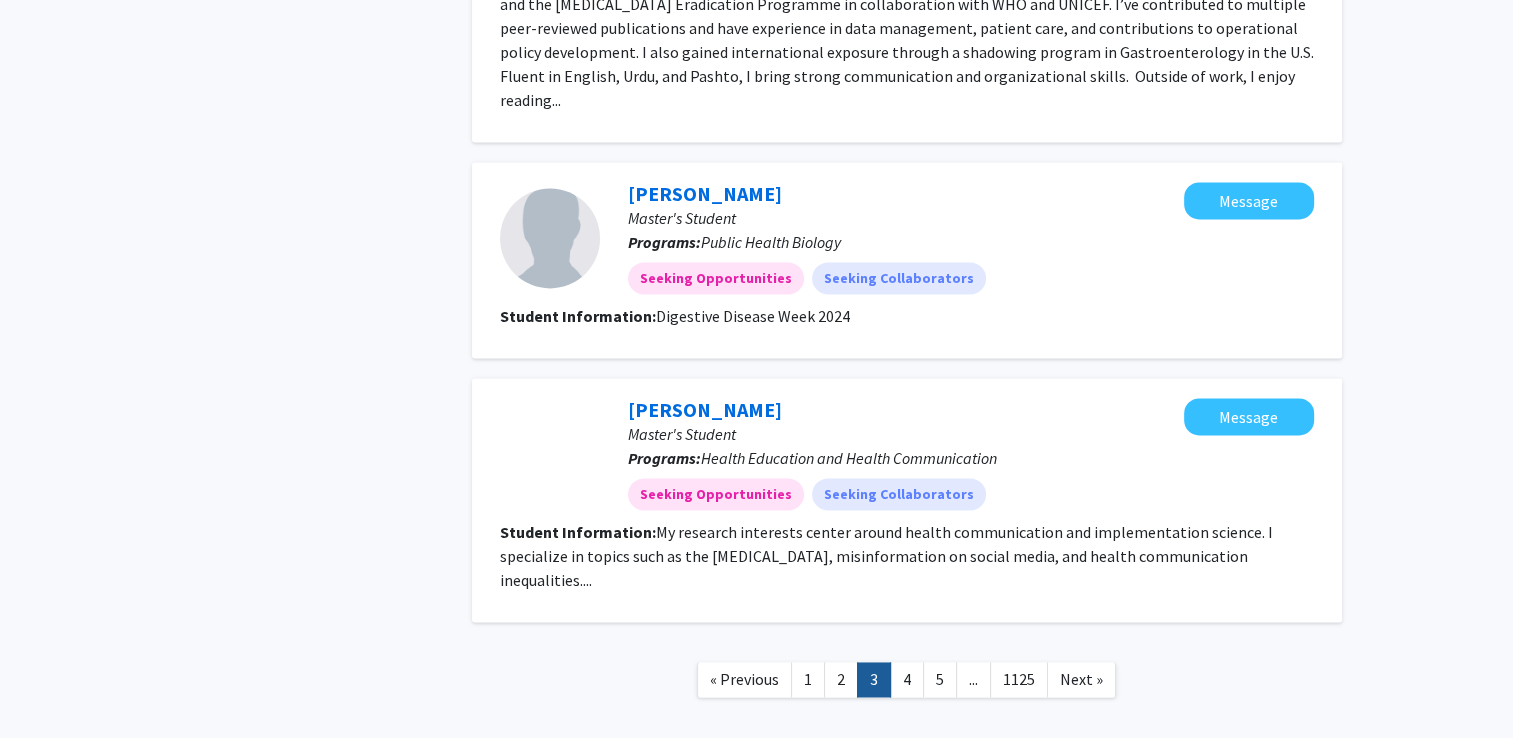 scroll, scrollTop: 2832, scrollLeft: 0, axis: vertical 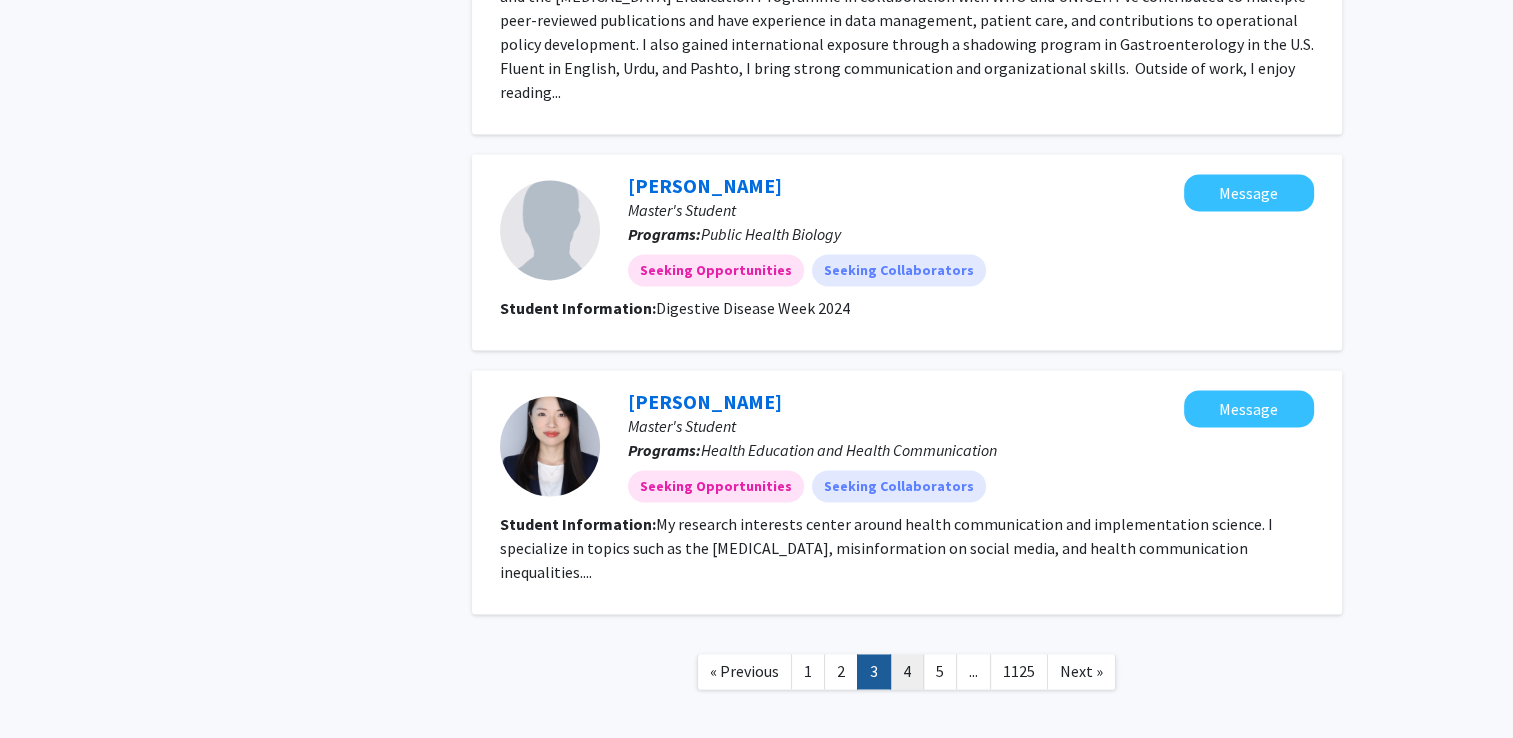 click on "4" 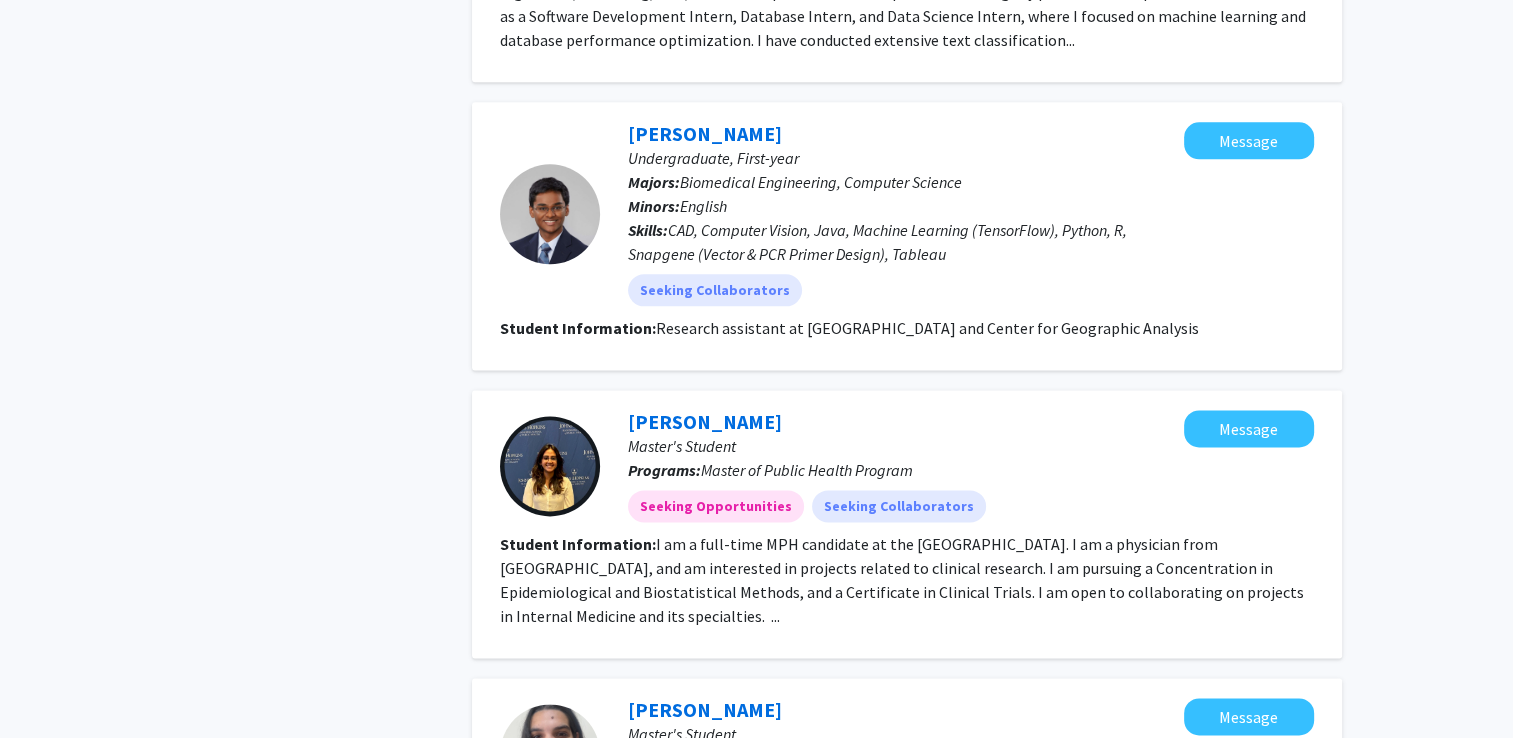 scroll, scrollTop: 2976, scrollLeft: 0, axis: vertical 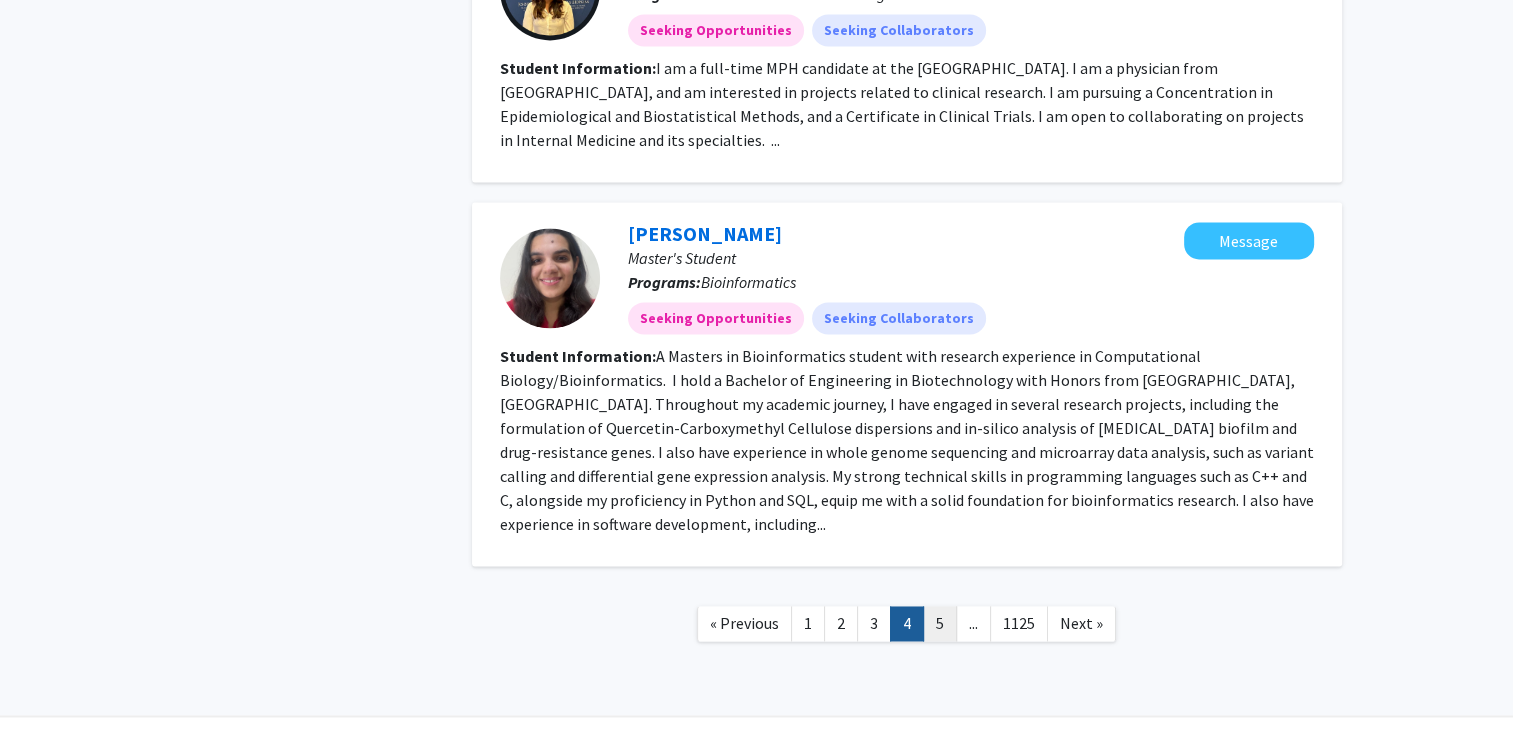 click on "5" 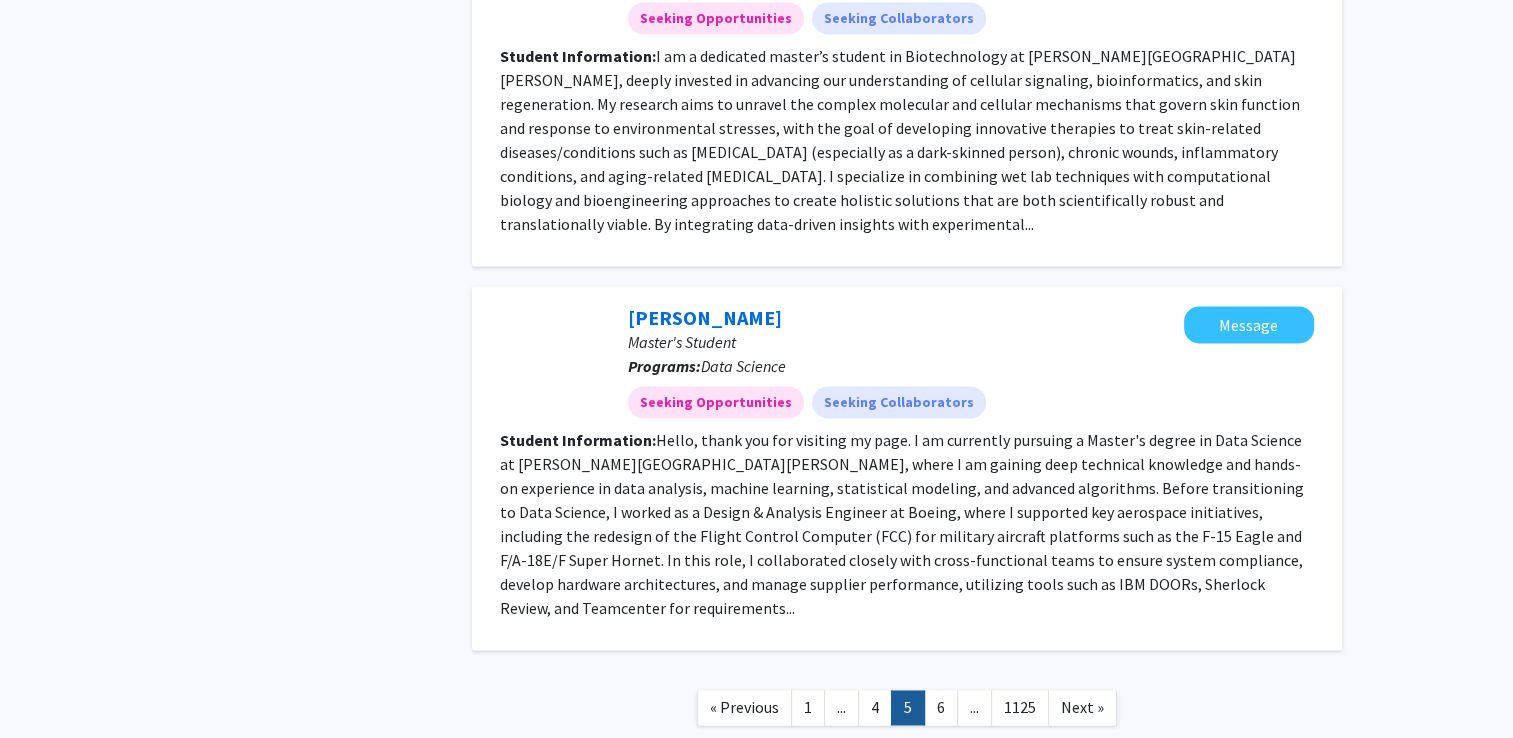 scroll, scrollTop: 2904, scrollLeft: 0, axis: vertical 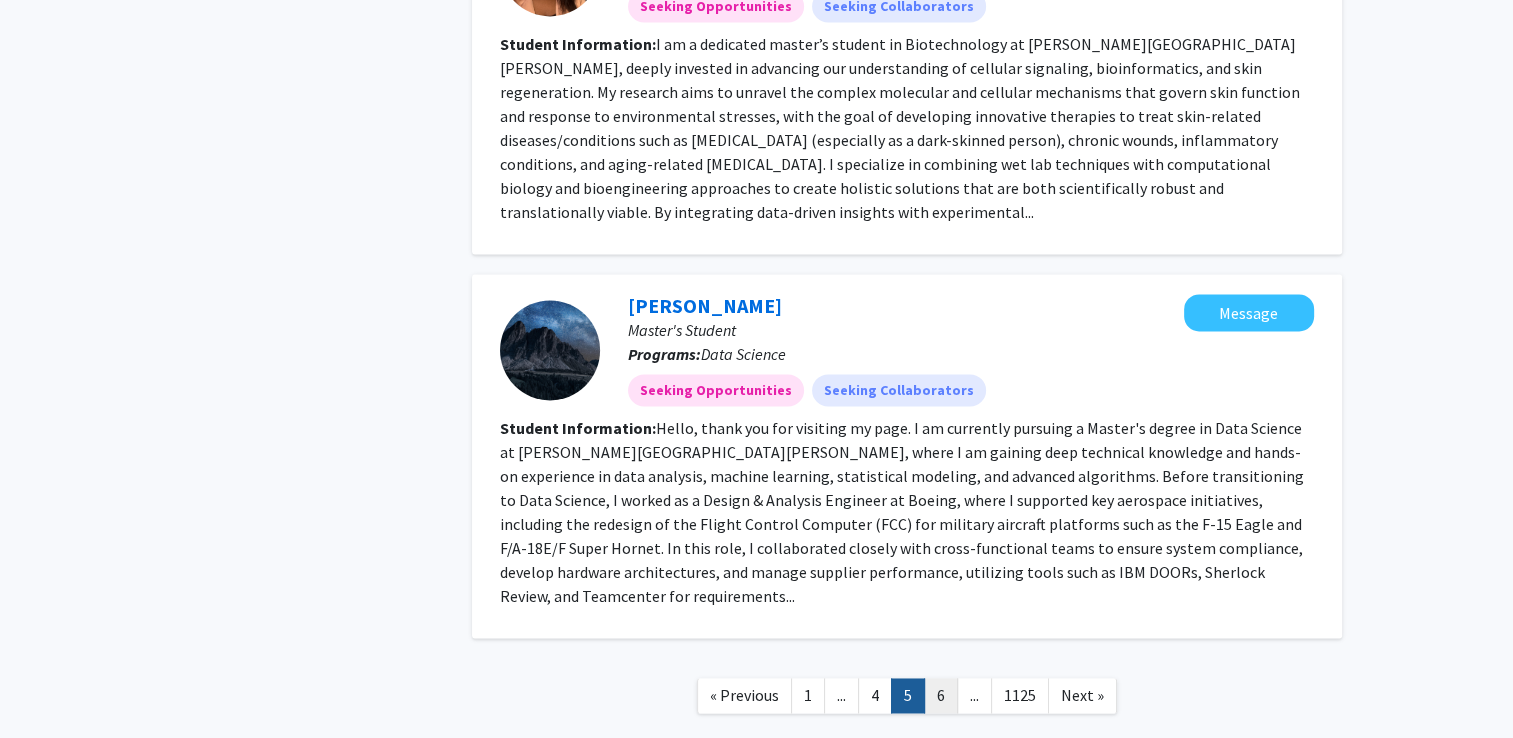 click on "6" 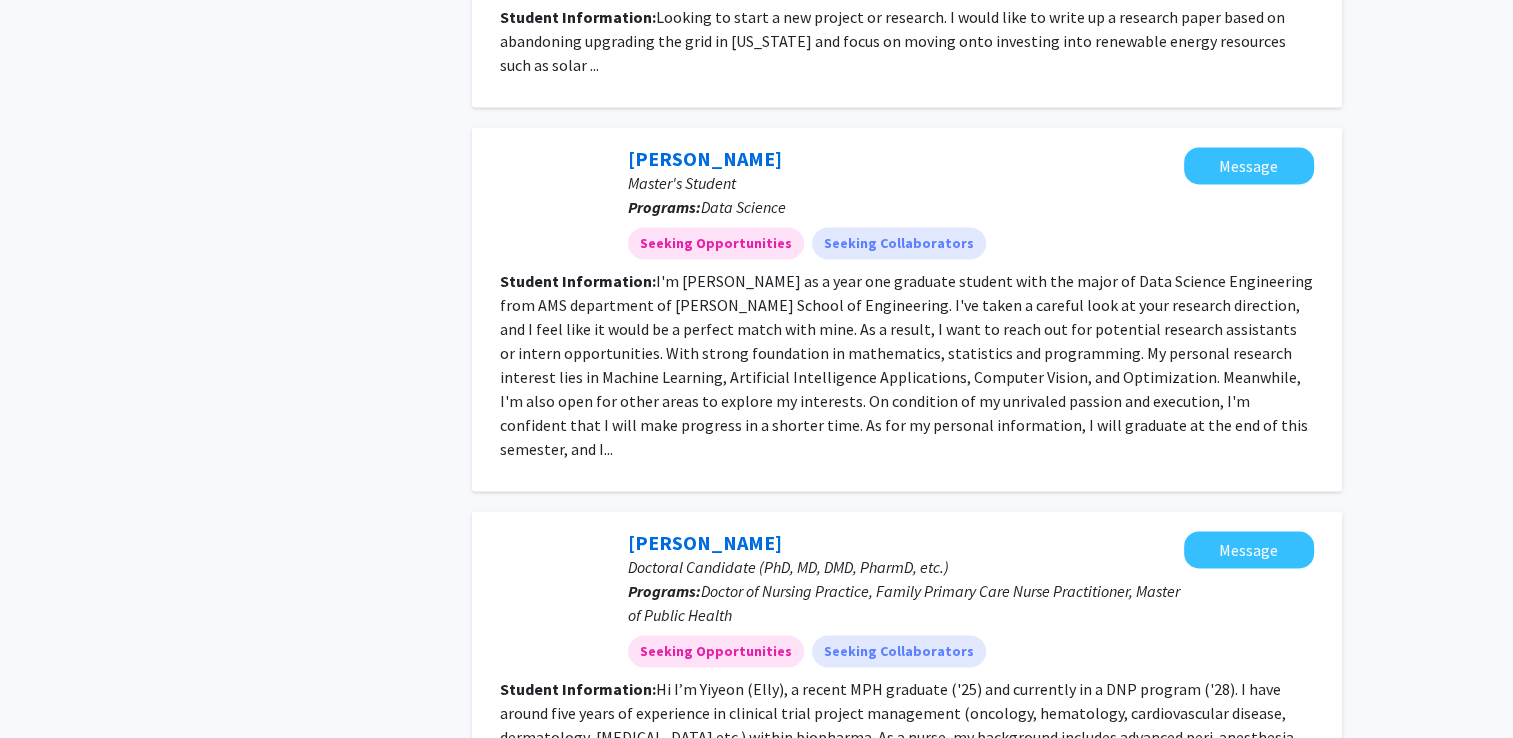 scroll, scrollTop: 3096, scrollLeft: 0, axis: vertical 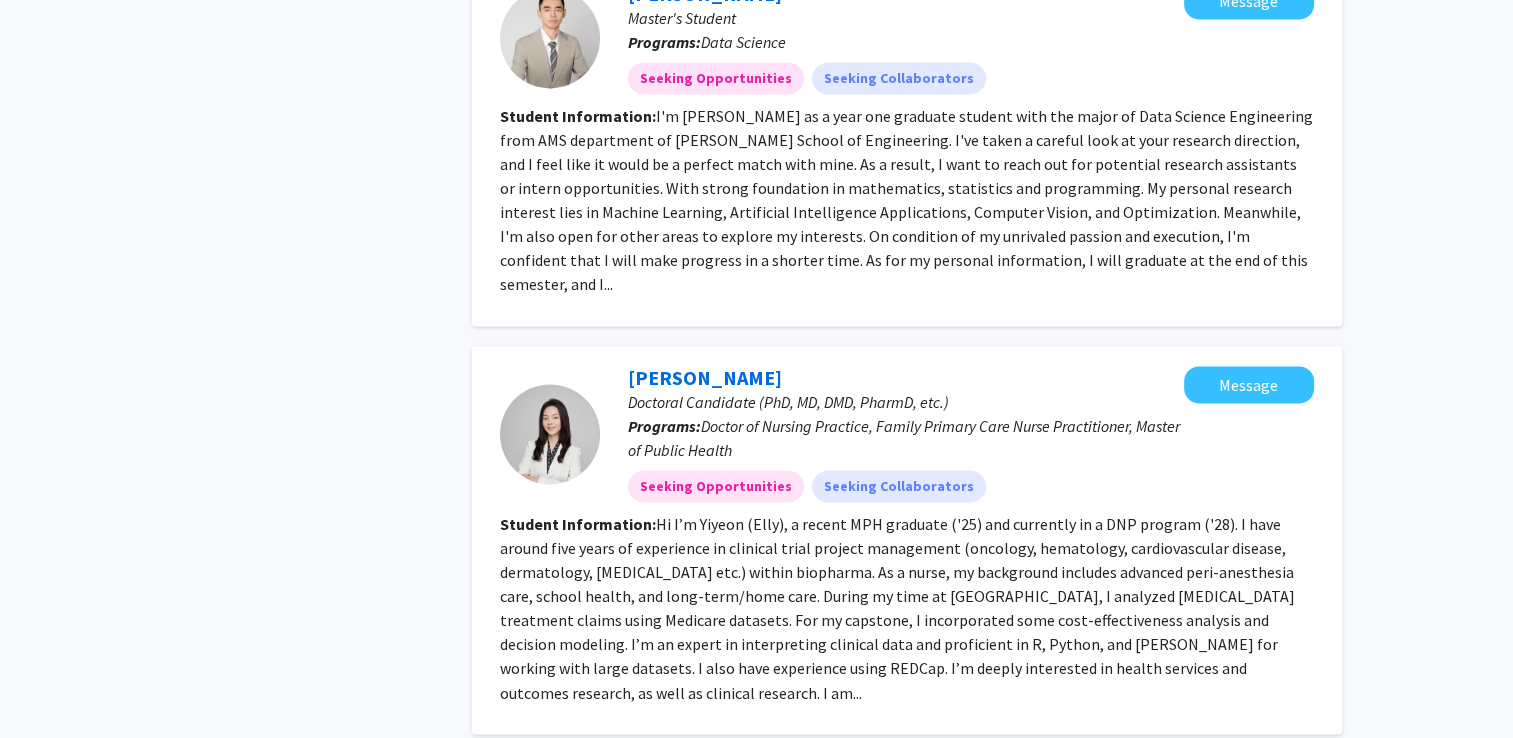 click on "1125" 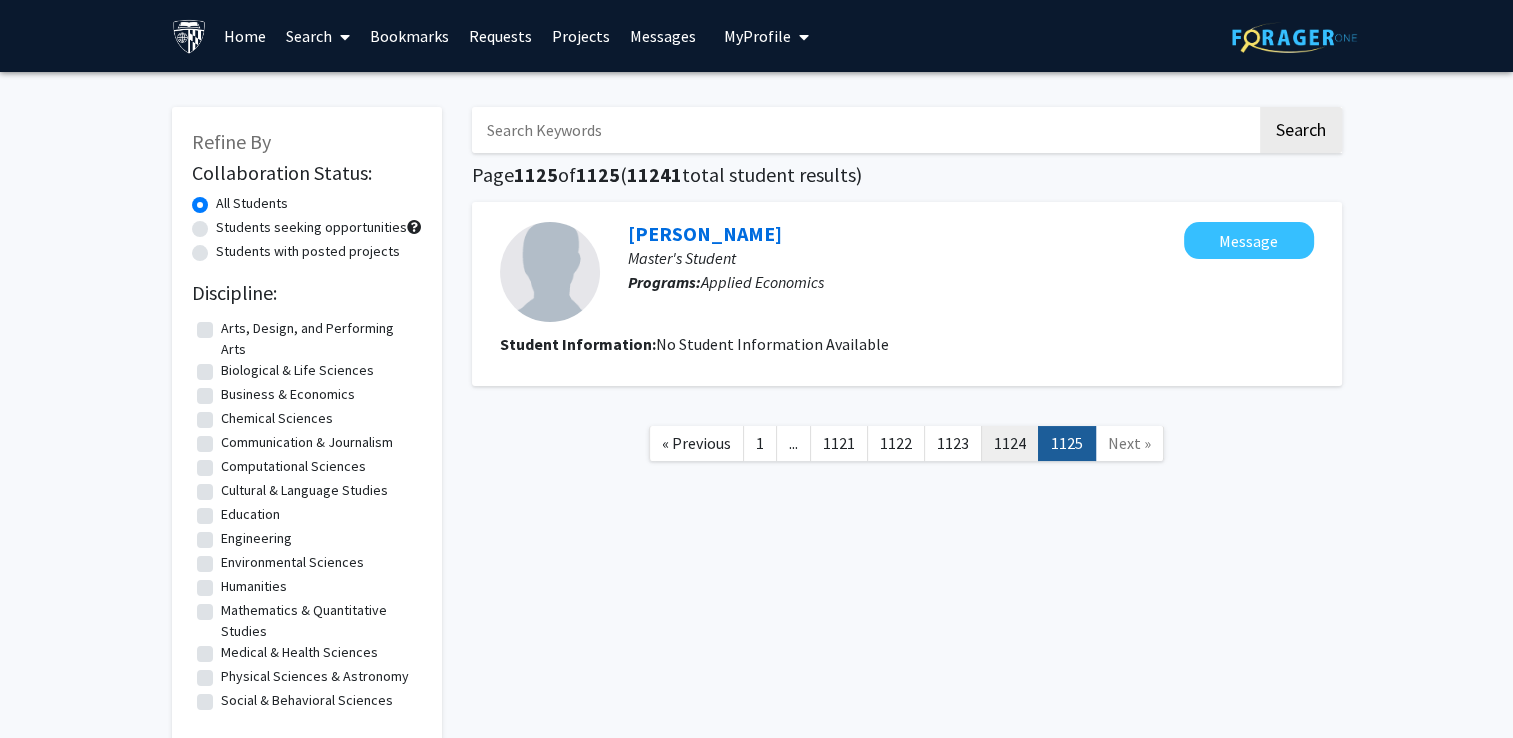 click on "1124" 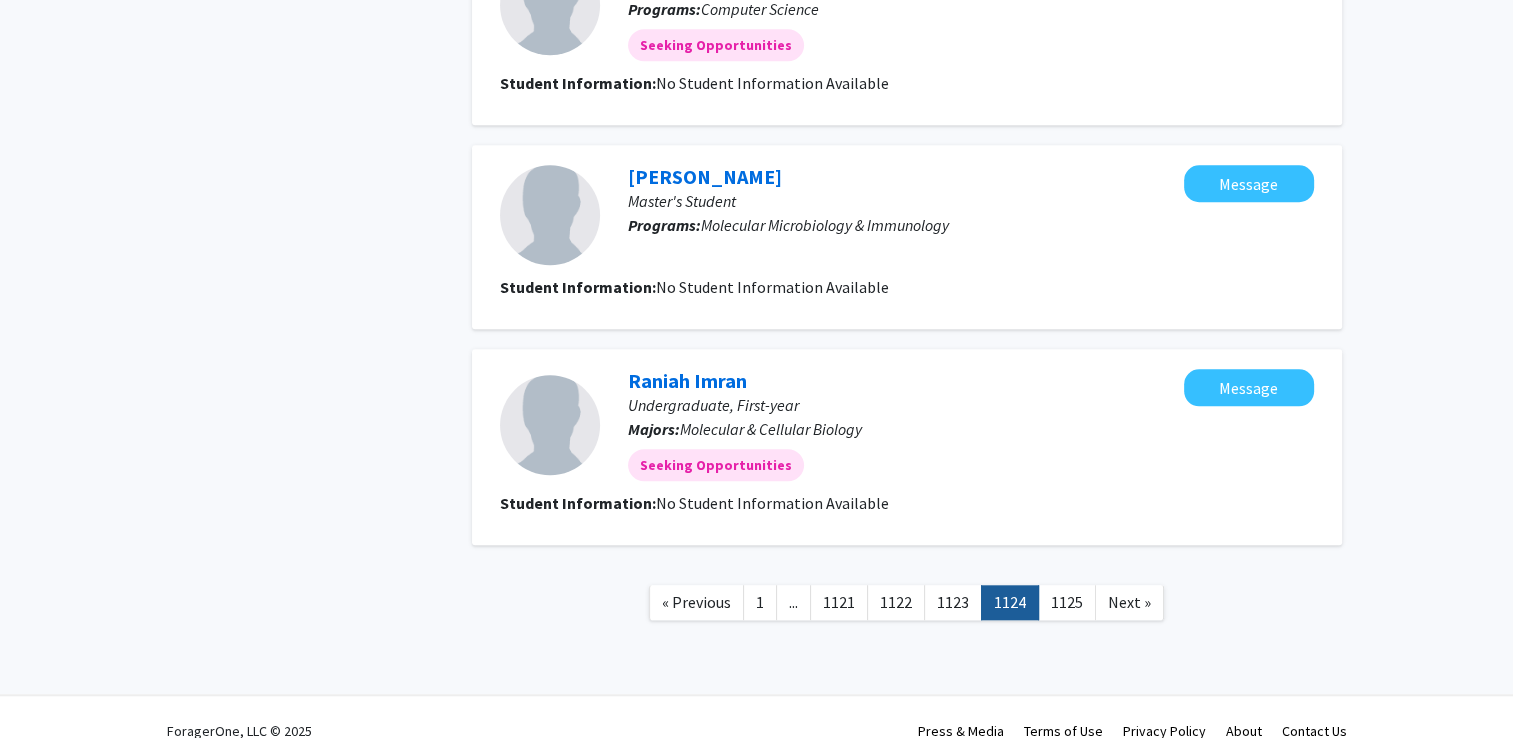 scroll, scrollTop: 1752, scrollLeft: 0, axis: vertical 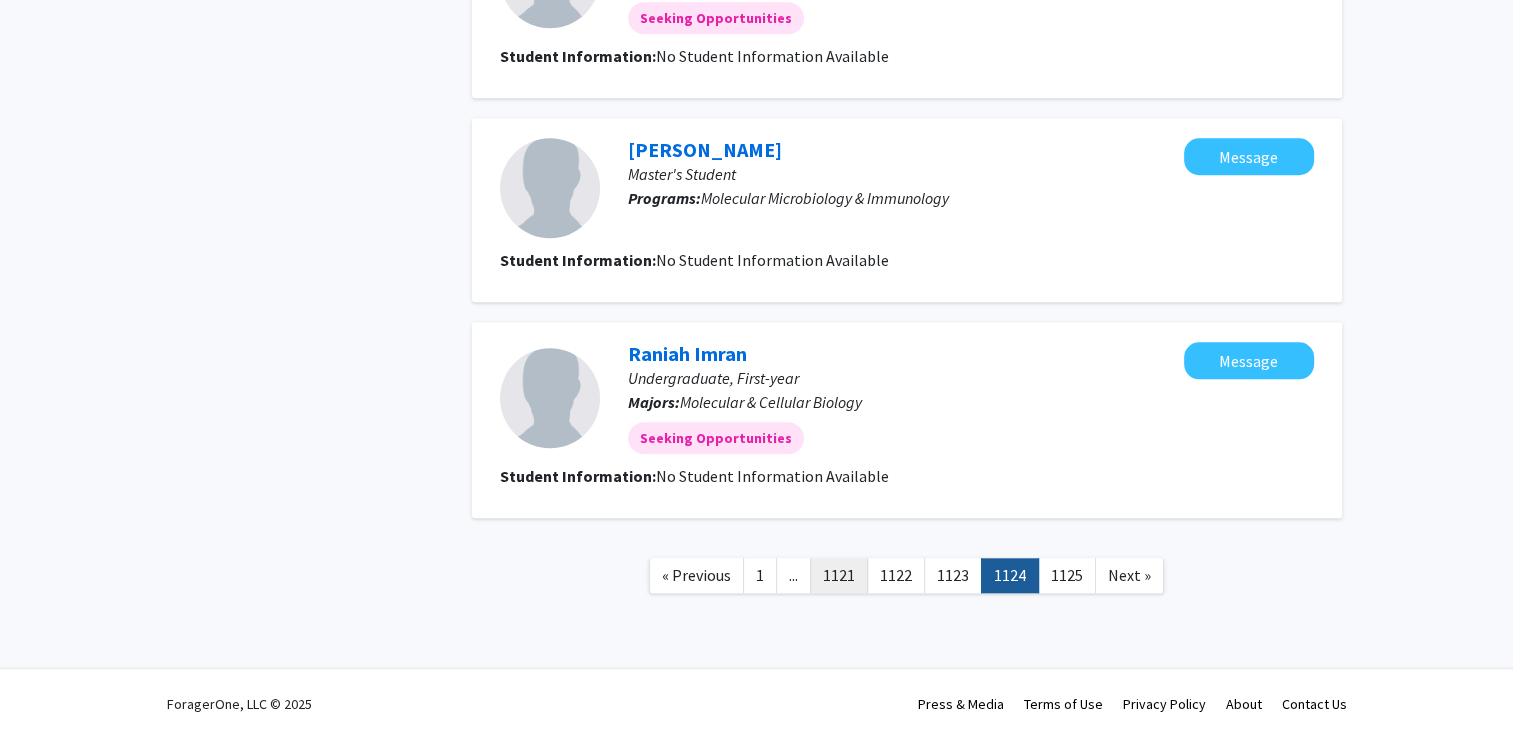 click on "1121" 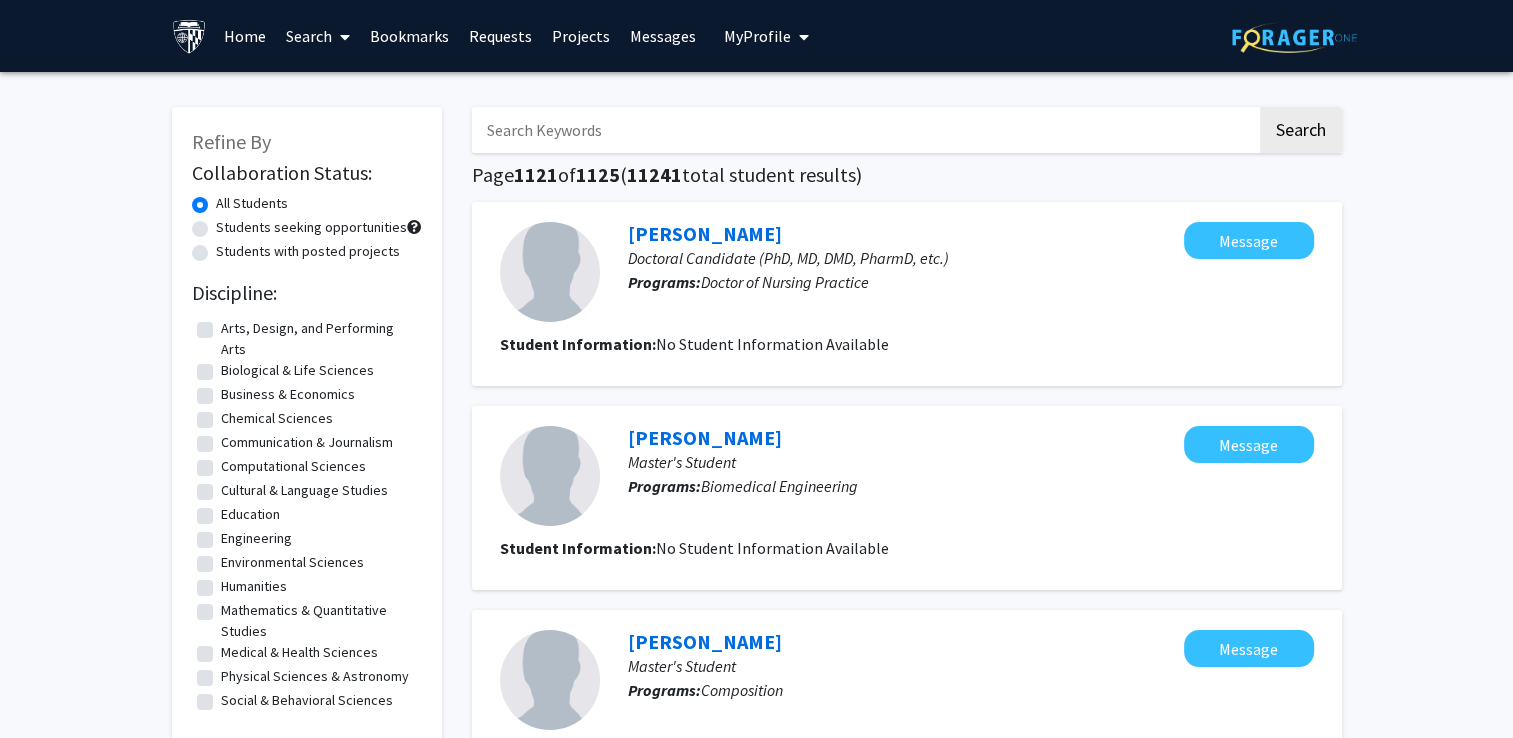 click on "Search" at bounding box center [318, 36] 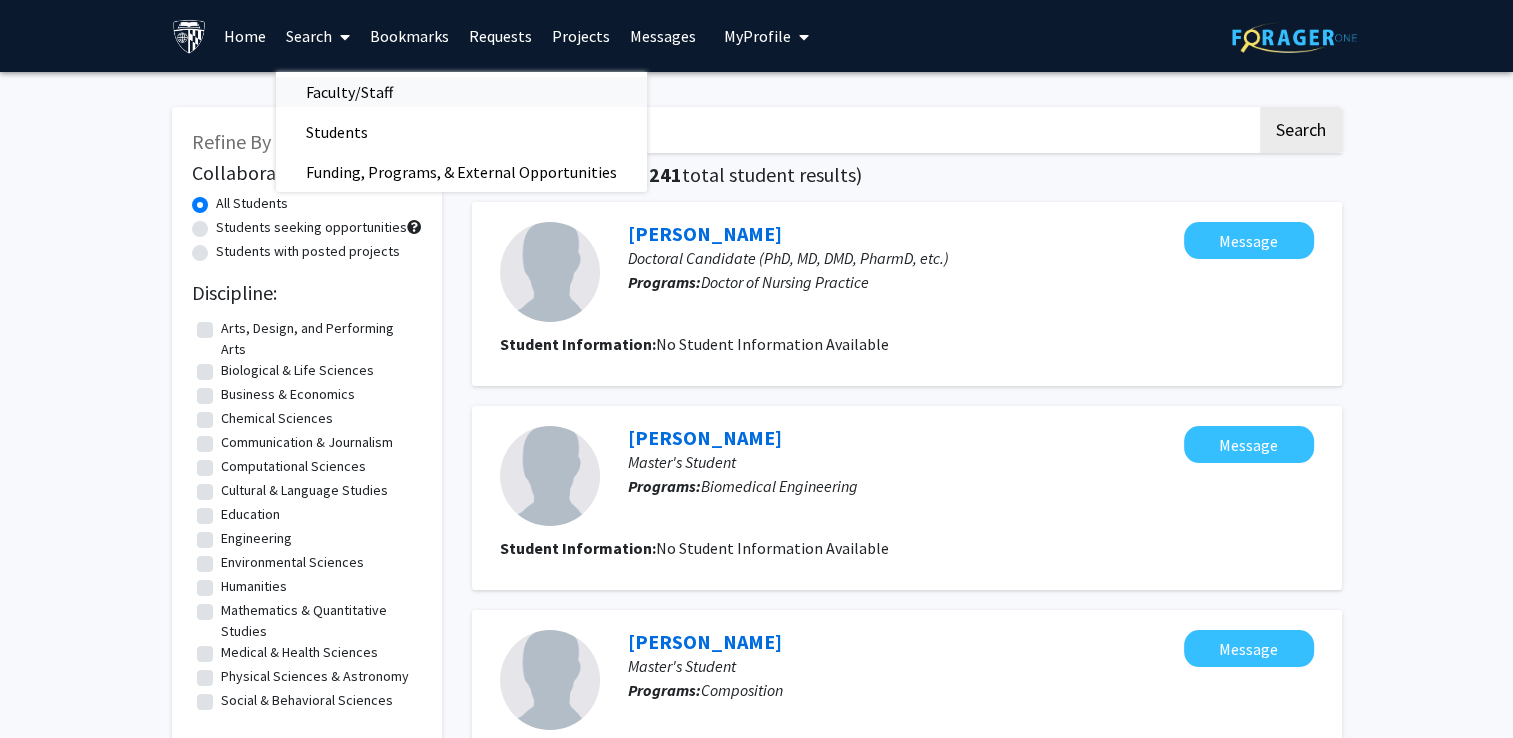click on "Faculty/Staff" at bounding box center [349, 92] 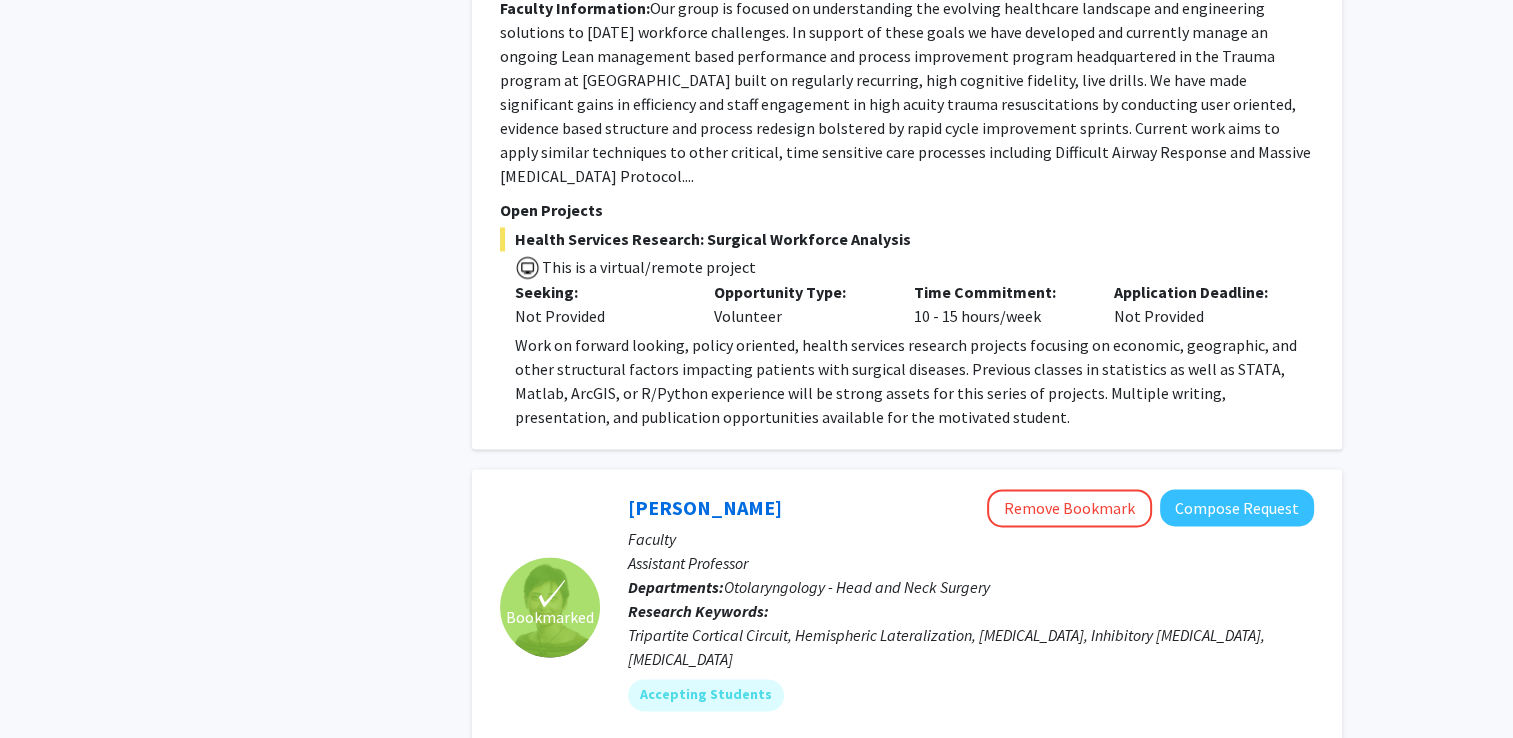 scroll, scrollTop: 2800, scrollLeft: 0, axis: vertical 